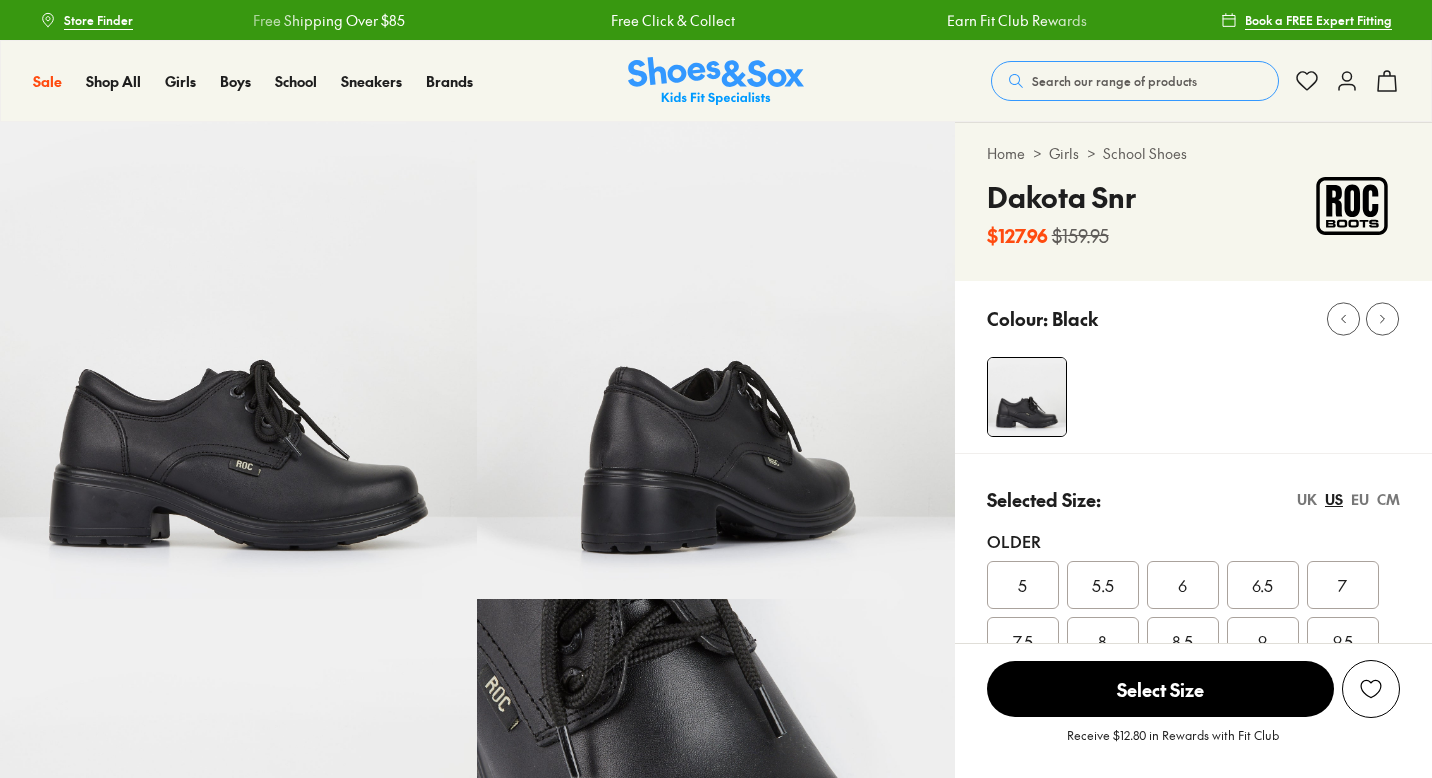 select on "*" 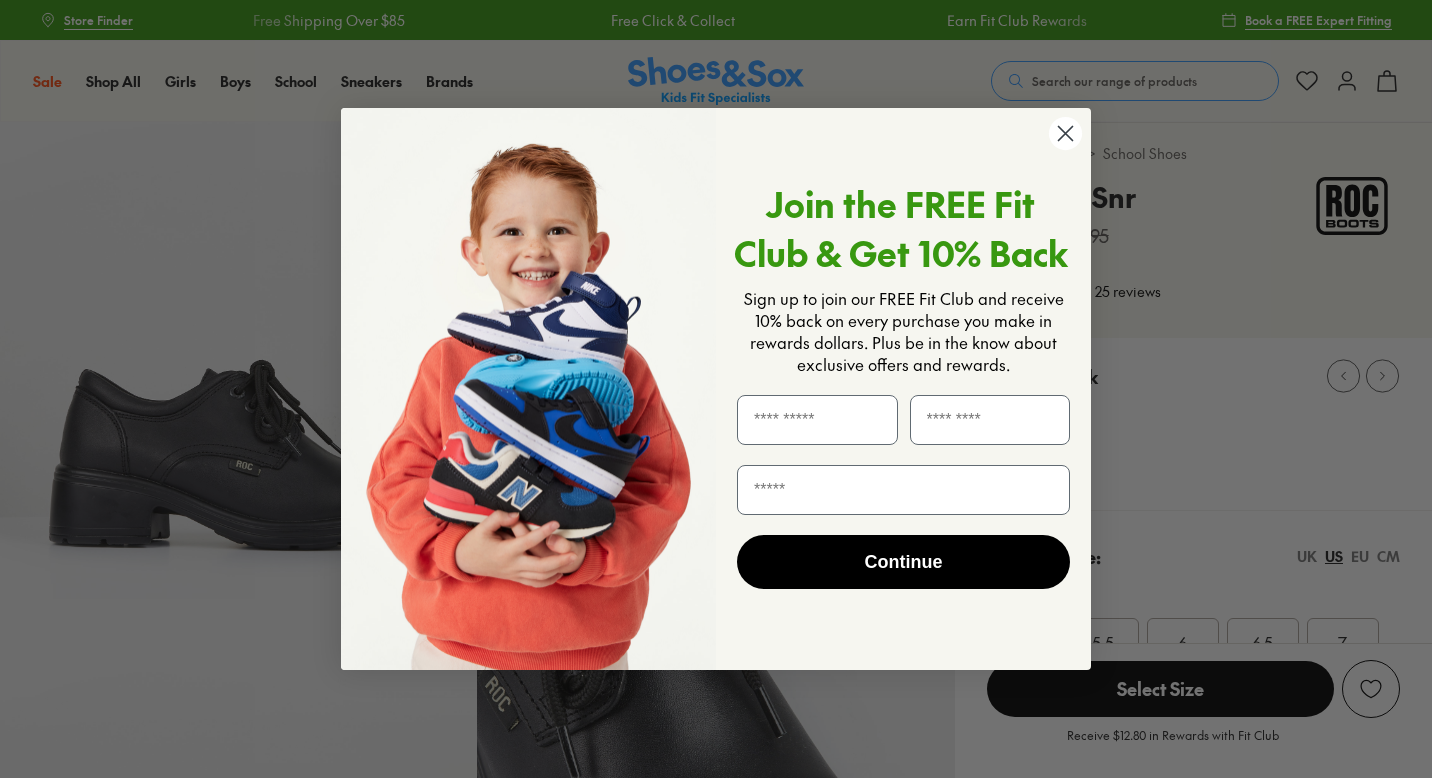 scroll, scrollTop: 0, scrollLeft: 0, axis: both 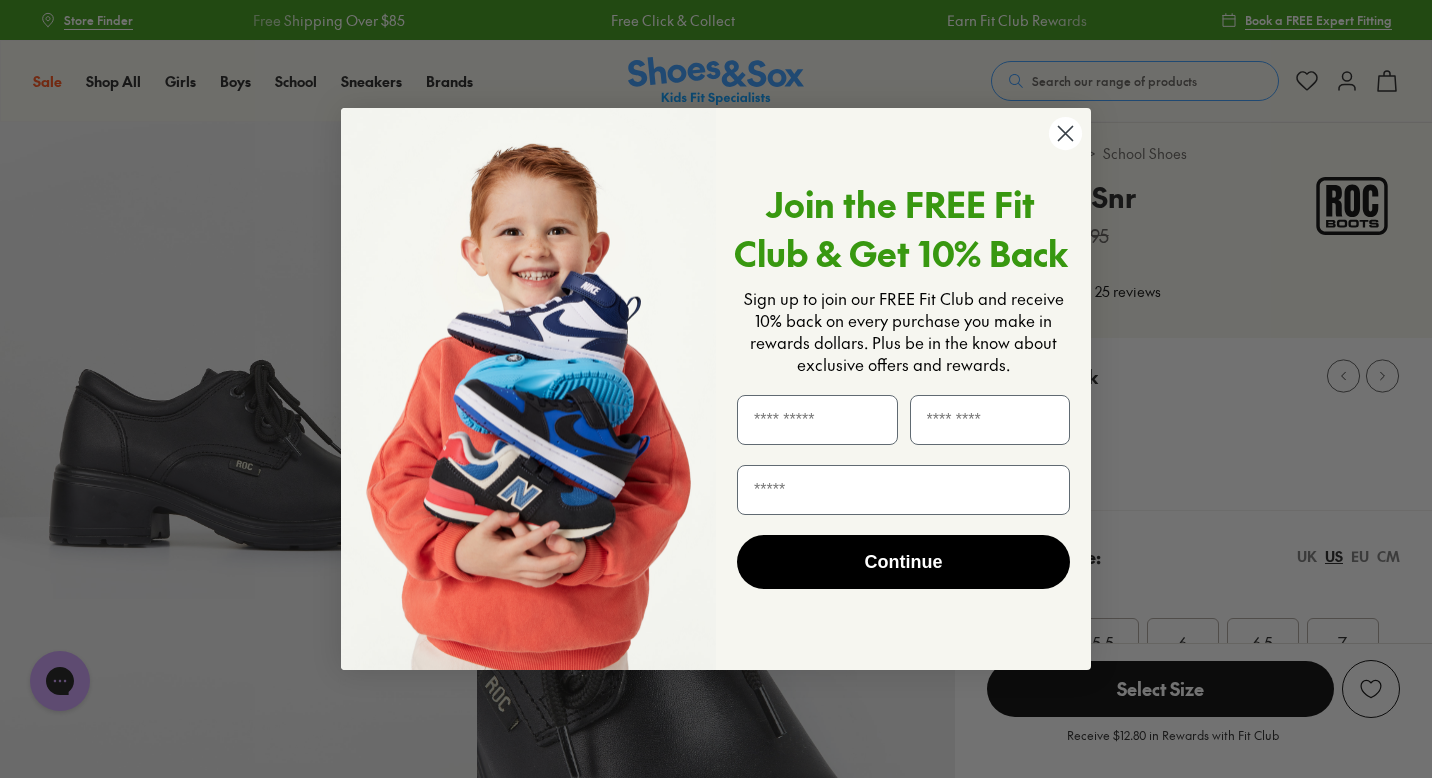 click 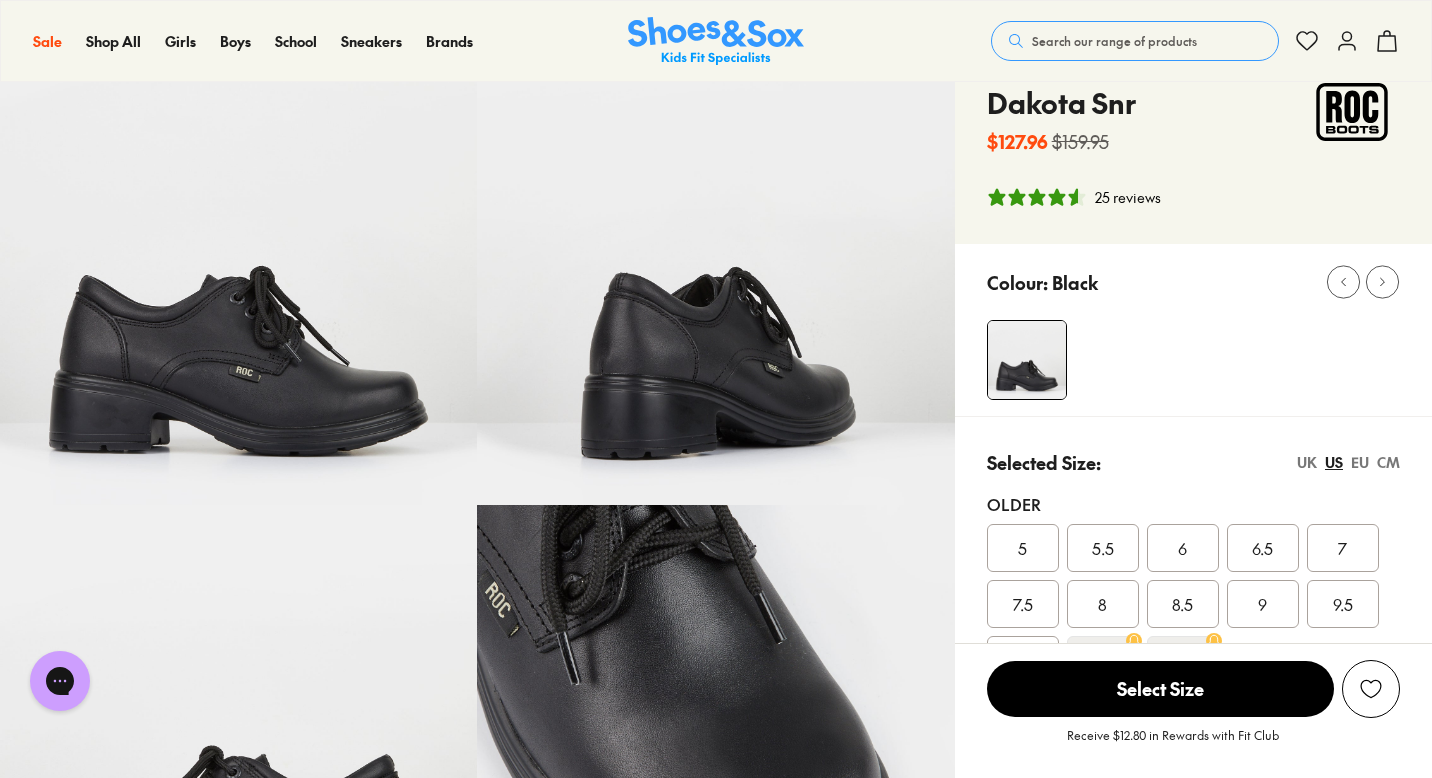 scroll, scrollTop: 235, scrollLeft: 0, axis: vertical 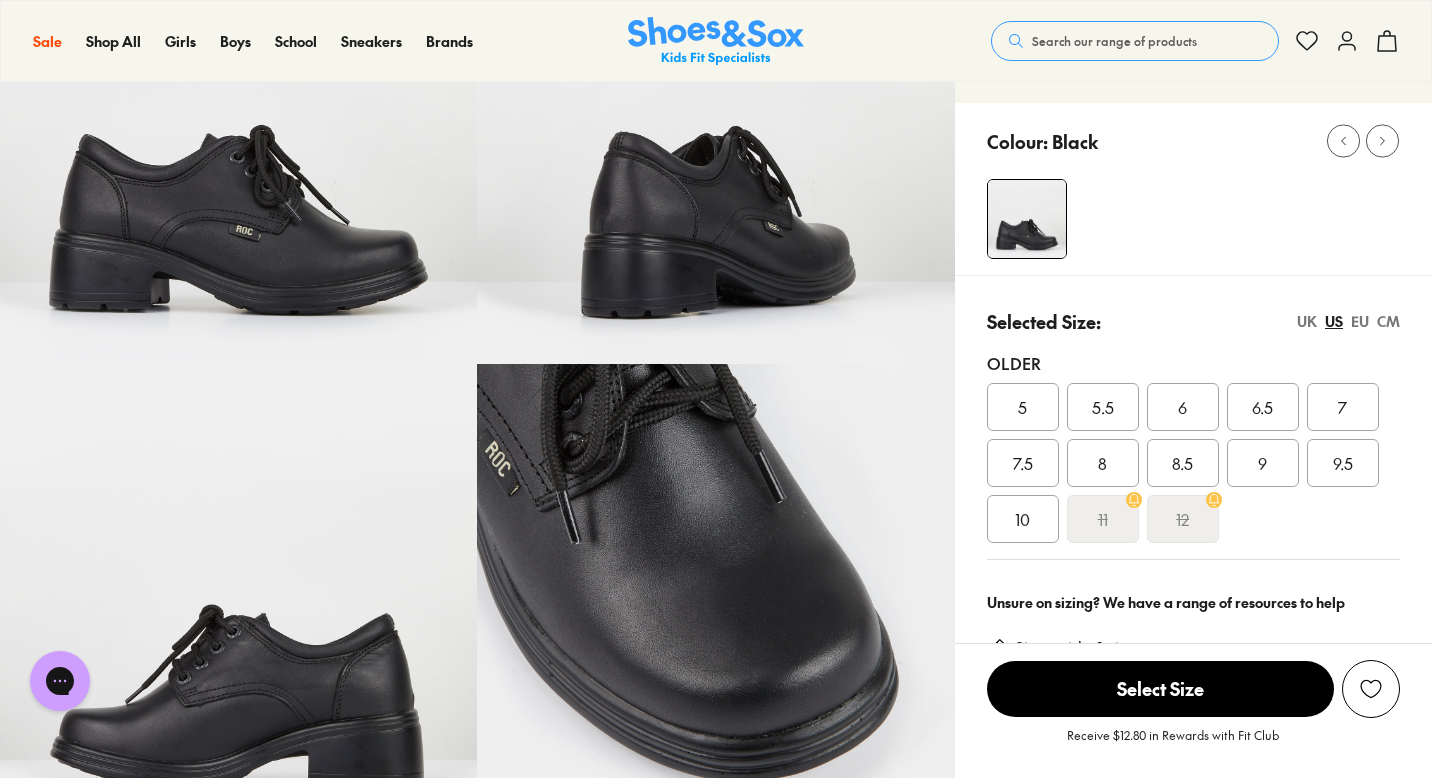 click on "7" at bounding box center [1343, 407] 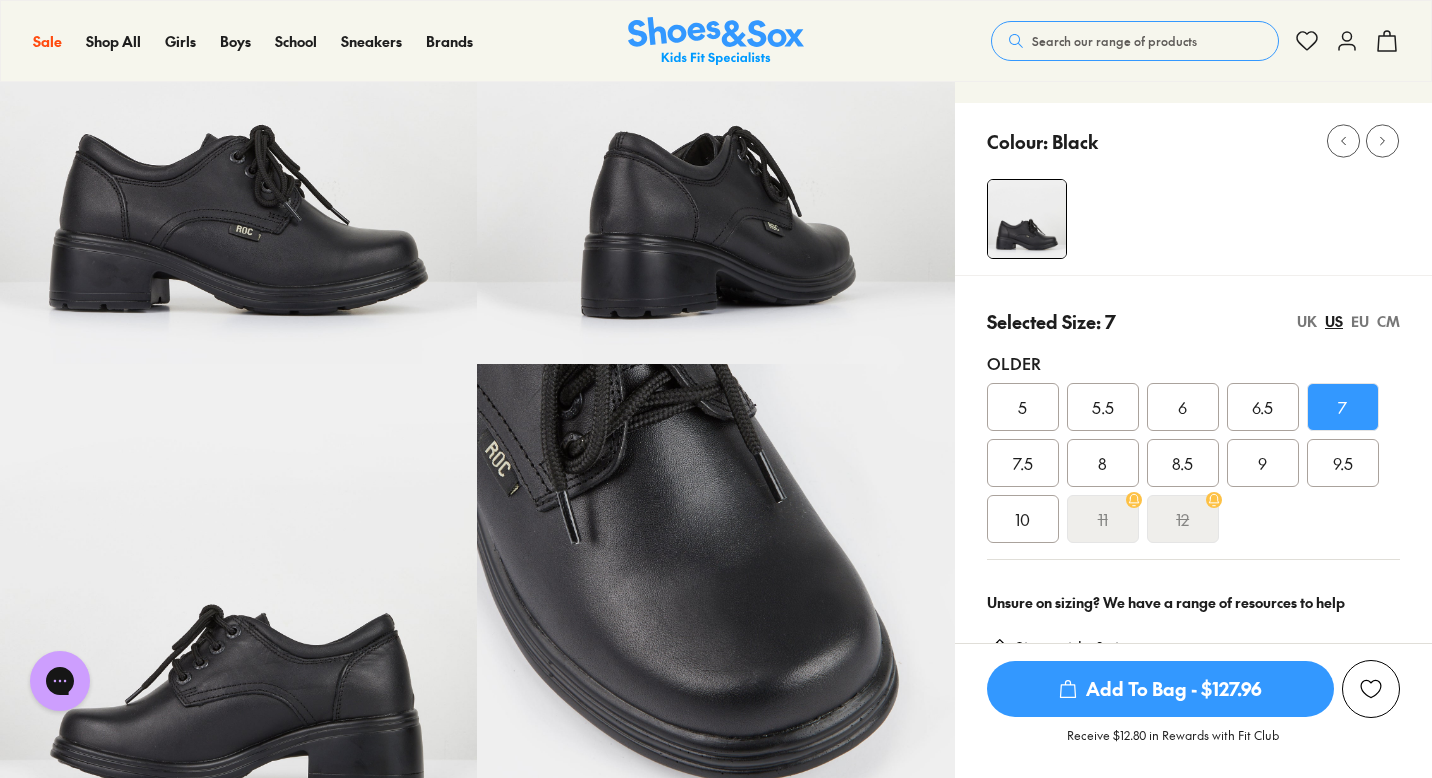 click on "UK" at bounding box center [1307, 321] 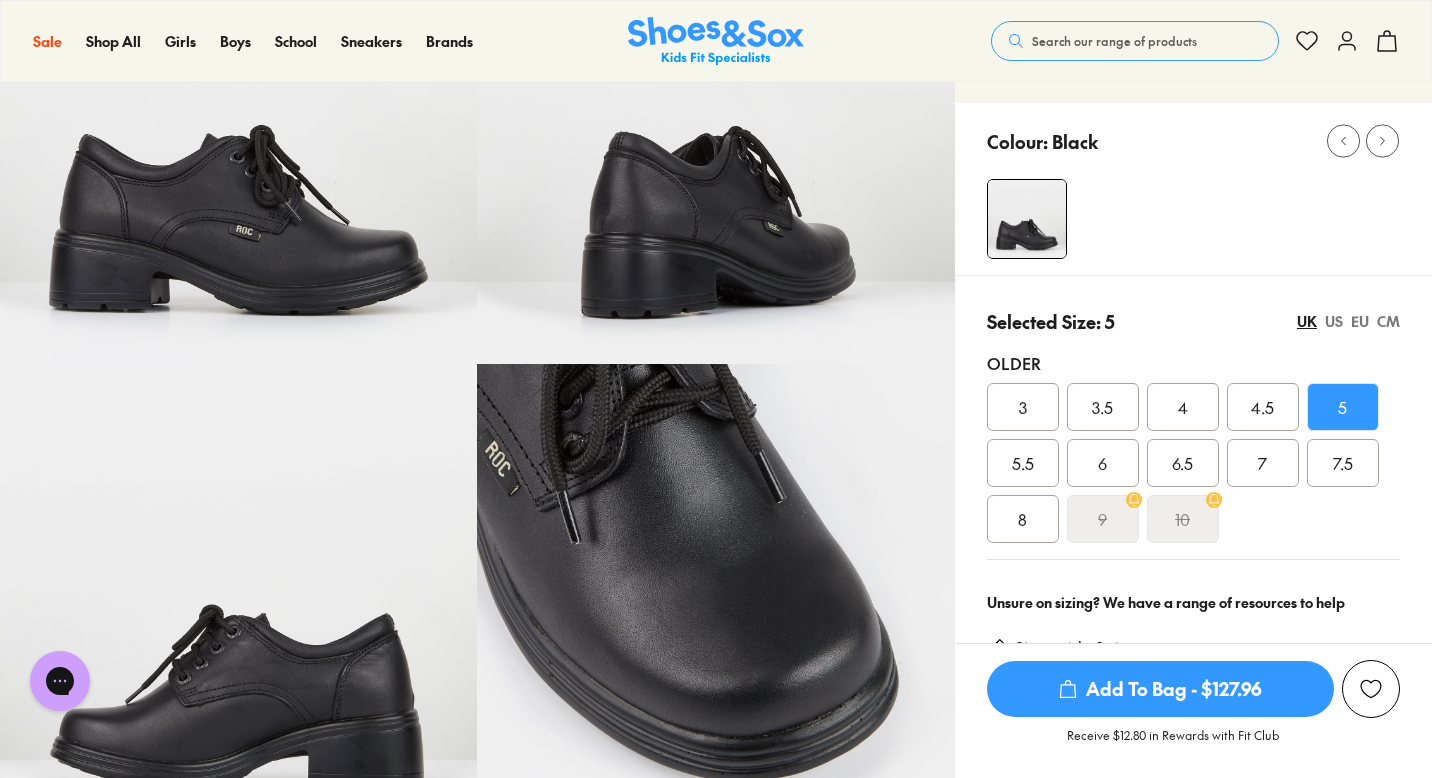 click on "US" at bounding box center (1334, 321) 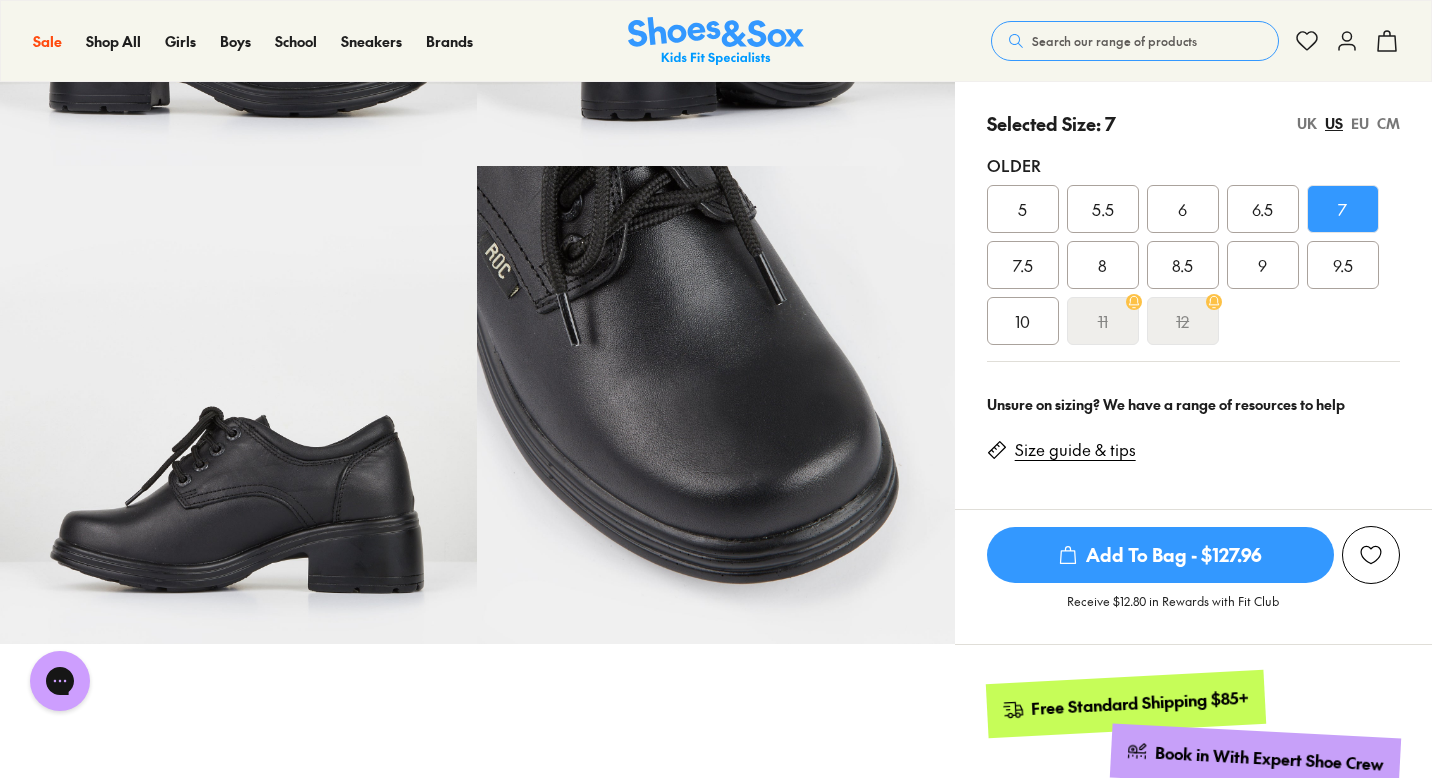 click on "Size guide & tips" at bounding box center [1075, 450] 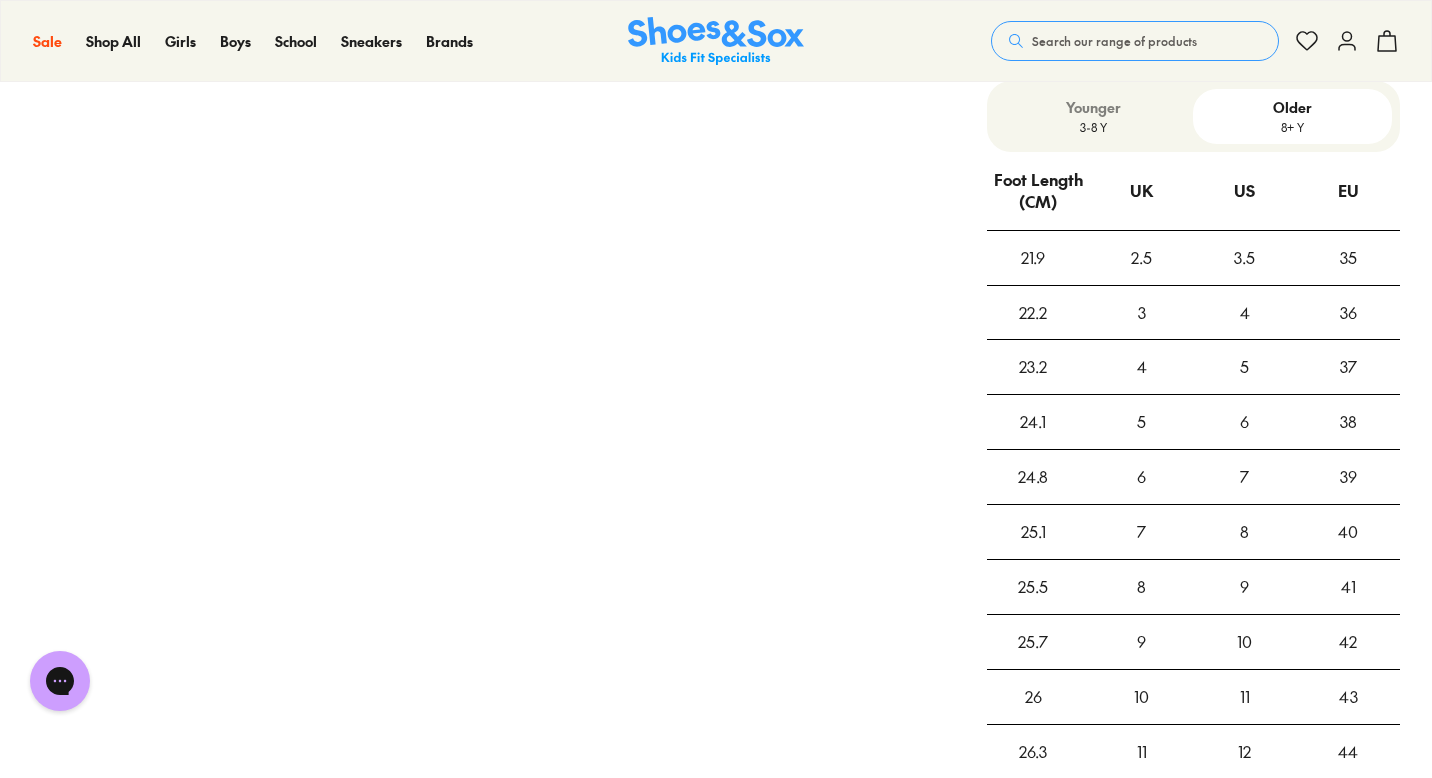 scroll, scrollTop: 1491, scrollLeft: 0, axis: vertical 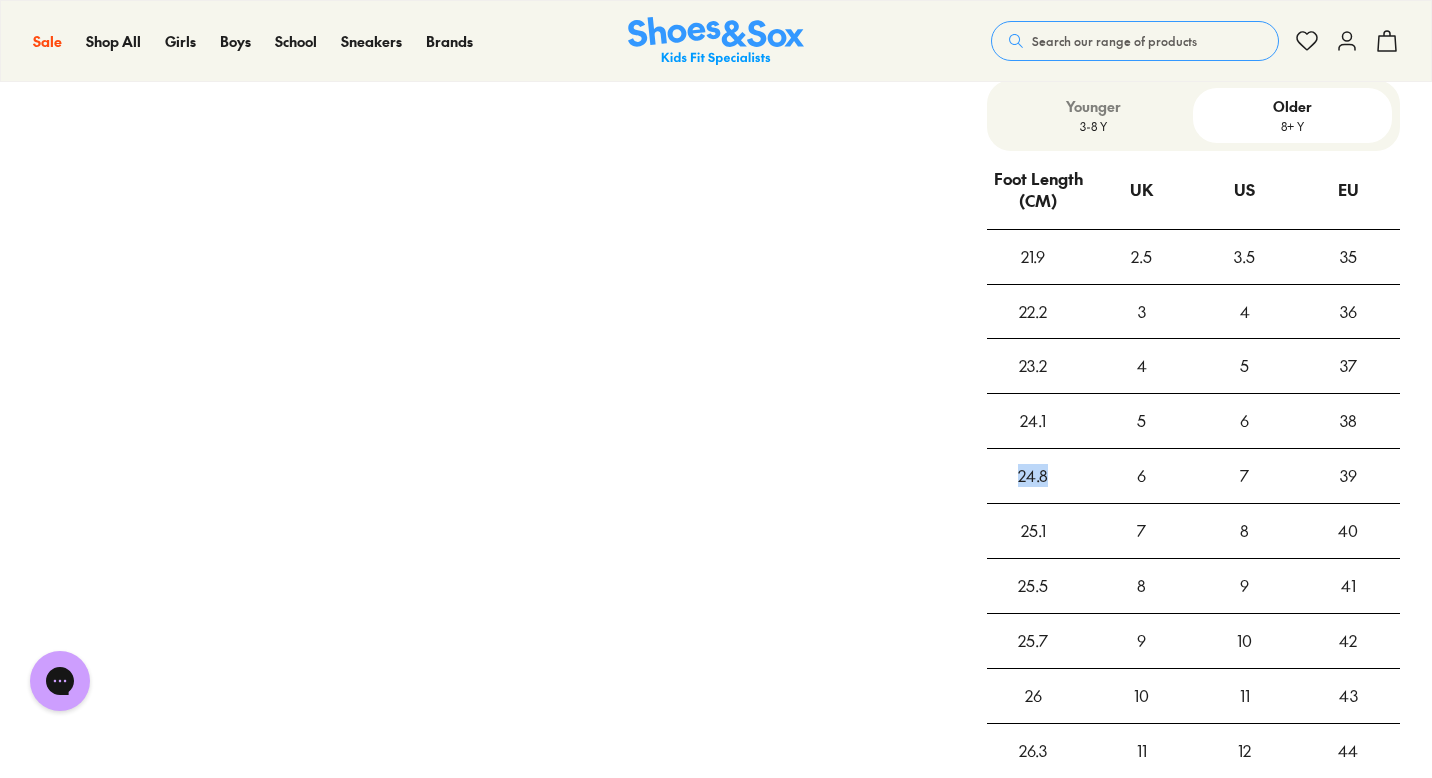 drag, startPoint x: 1044, startPoint y: 478, endPoint x: 1016, endPoint y: 478, distance: 28 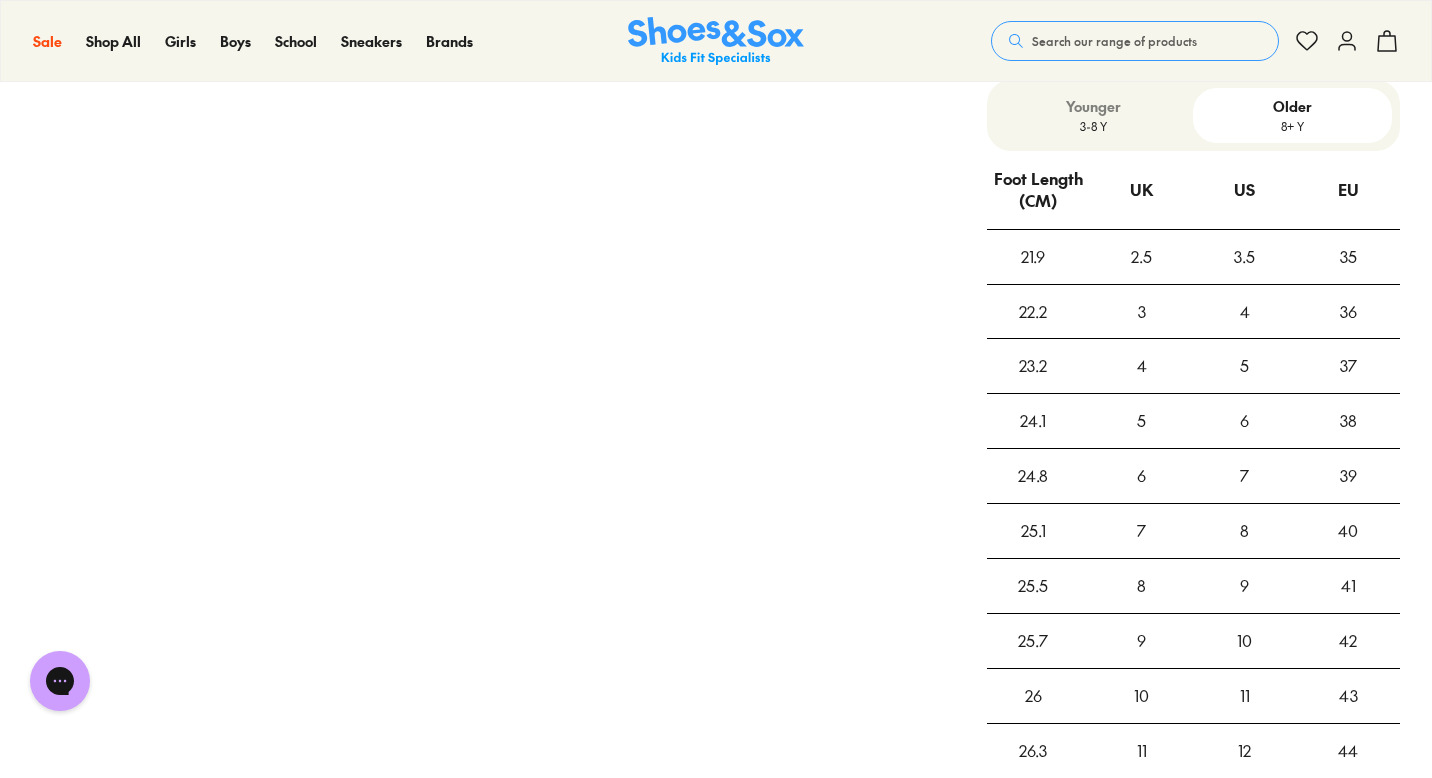 click on "24.8" at bounding box center (1033, 476) 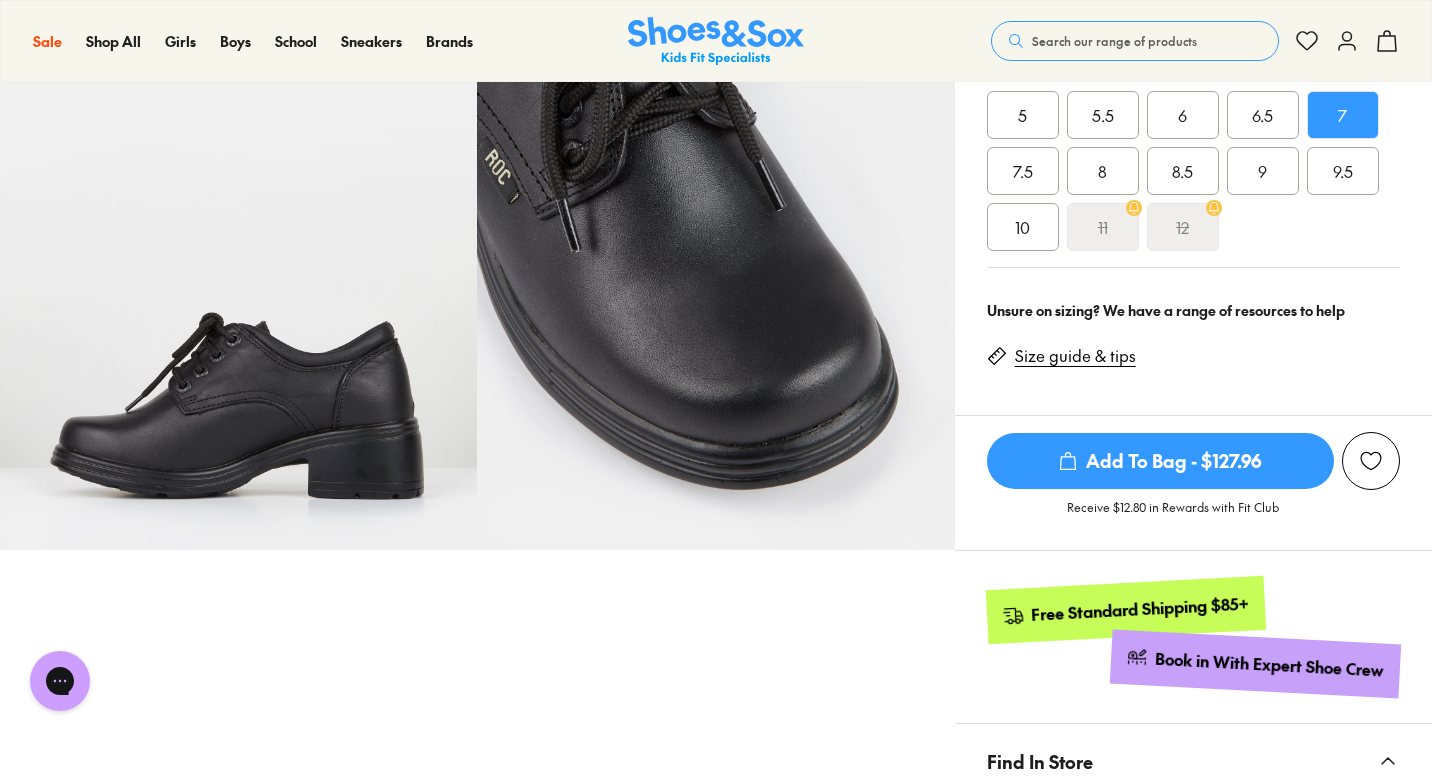 scroll, scrollTop: 402, scrollLeft: 0, axis: vertical 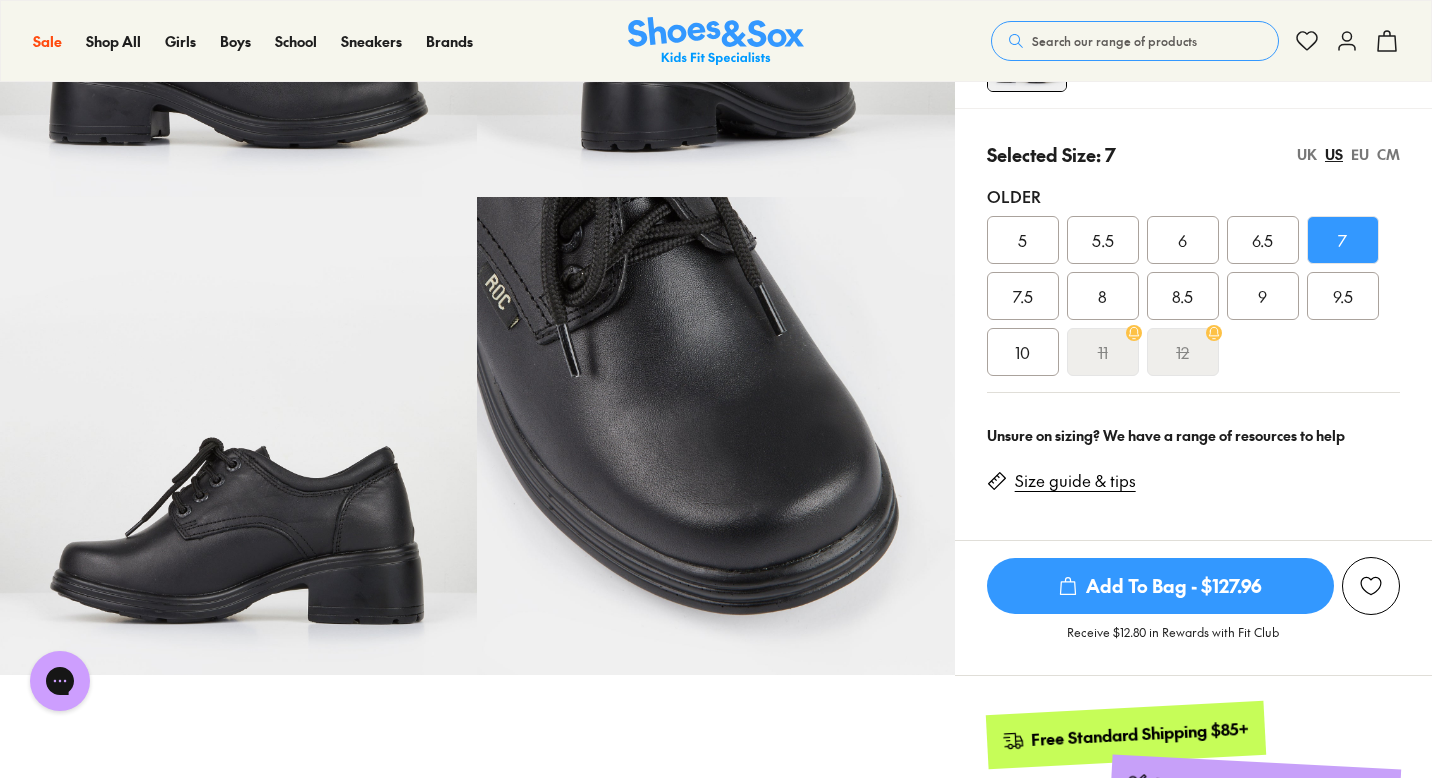 click on "6" at bounding box center [1183, 240] 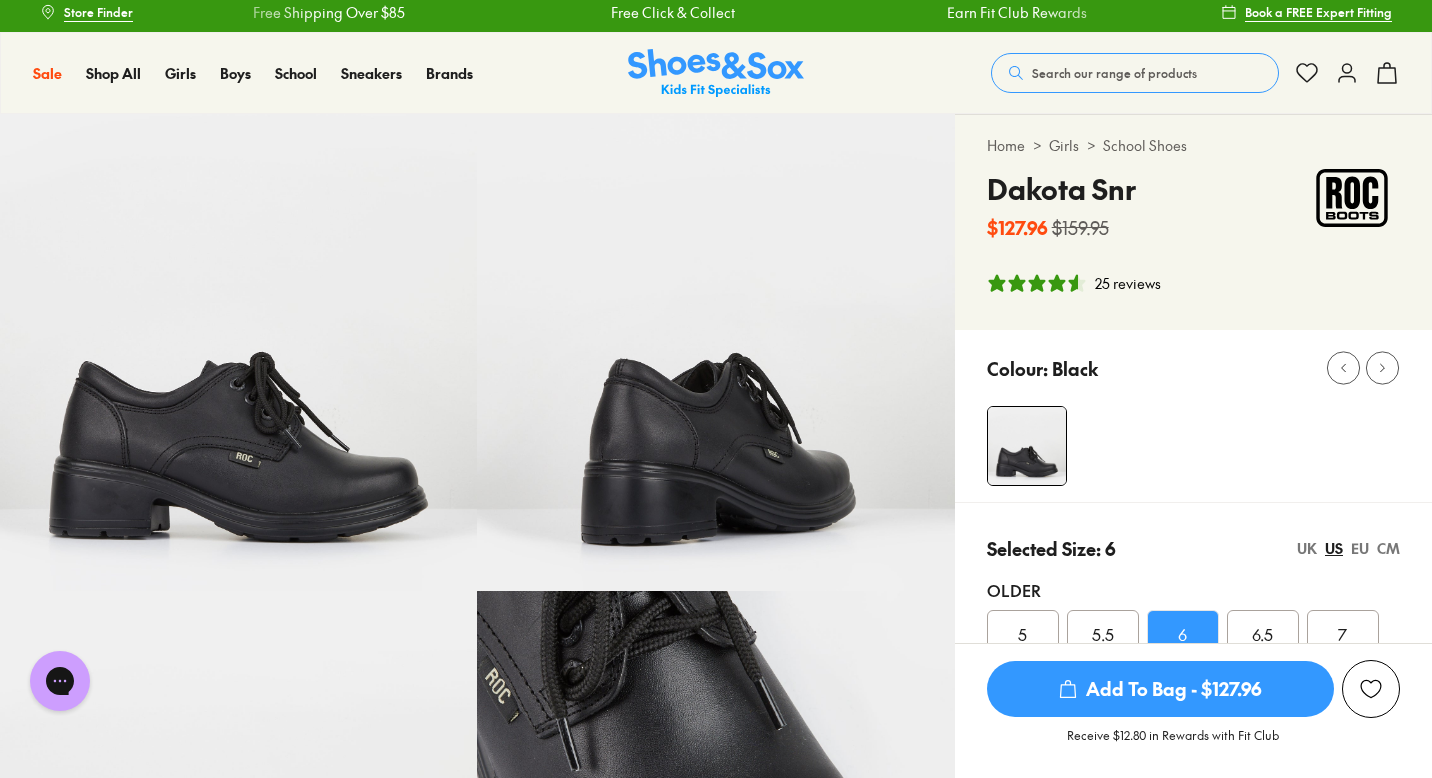 scroll, scrollTop: 0, scrollLeft: 0, axis: both 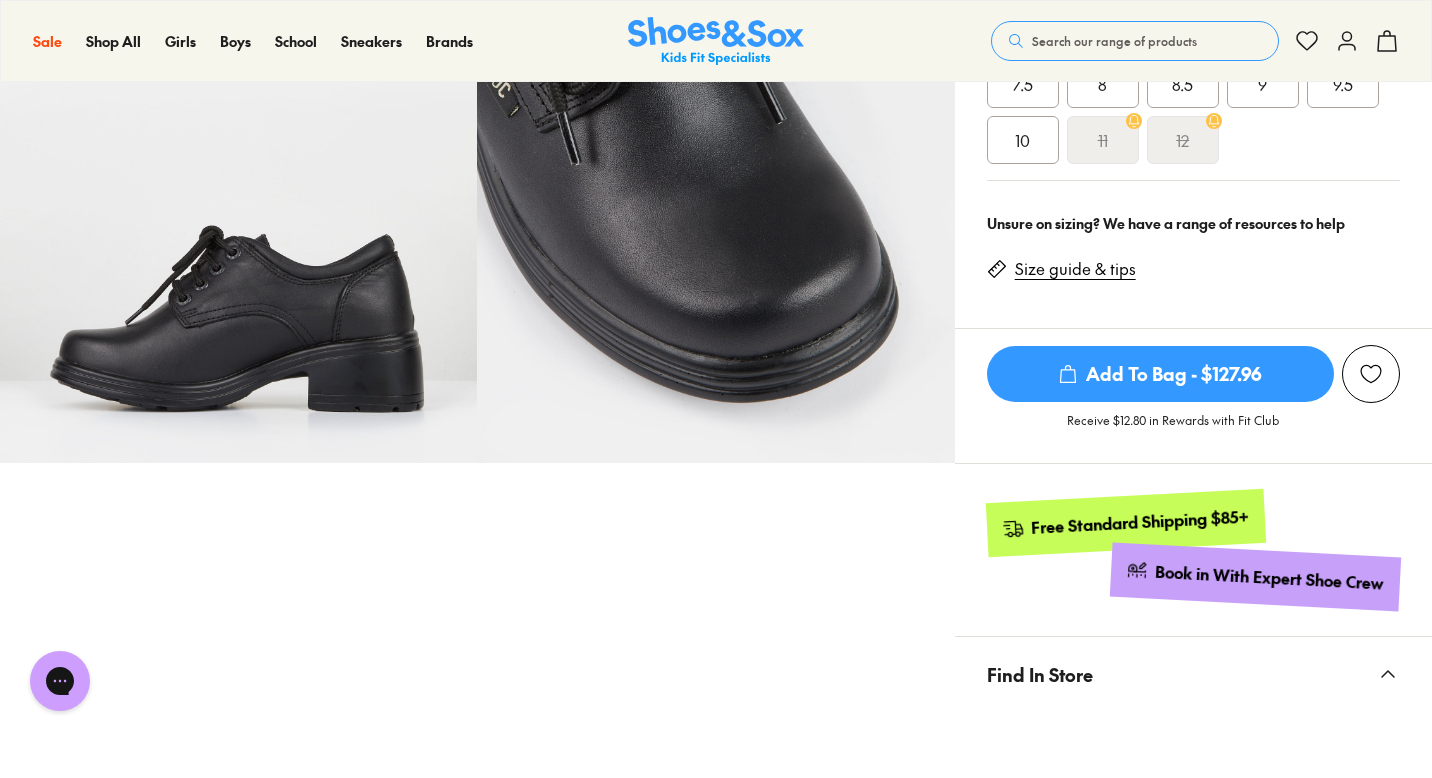 click on "Size guide & tips" at bounding box center (1075, 269) 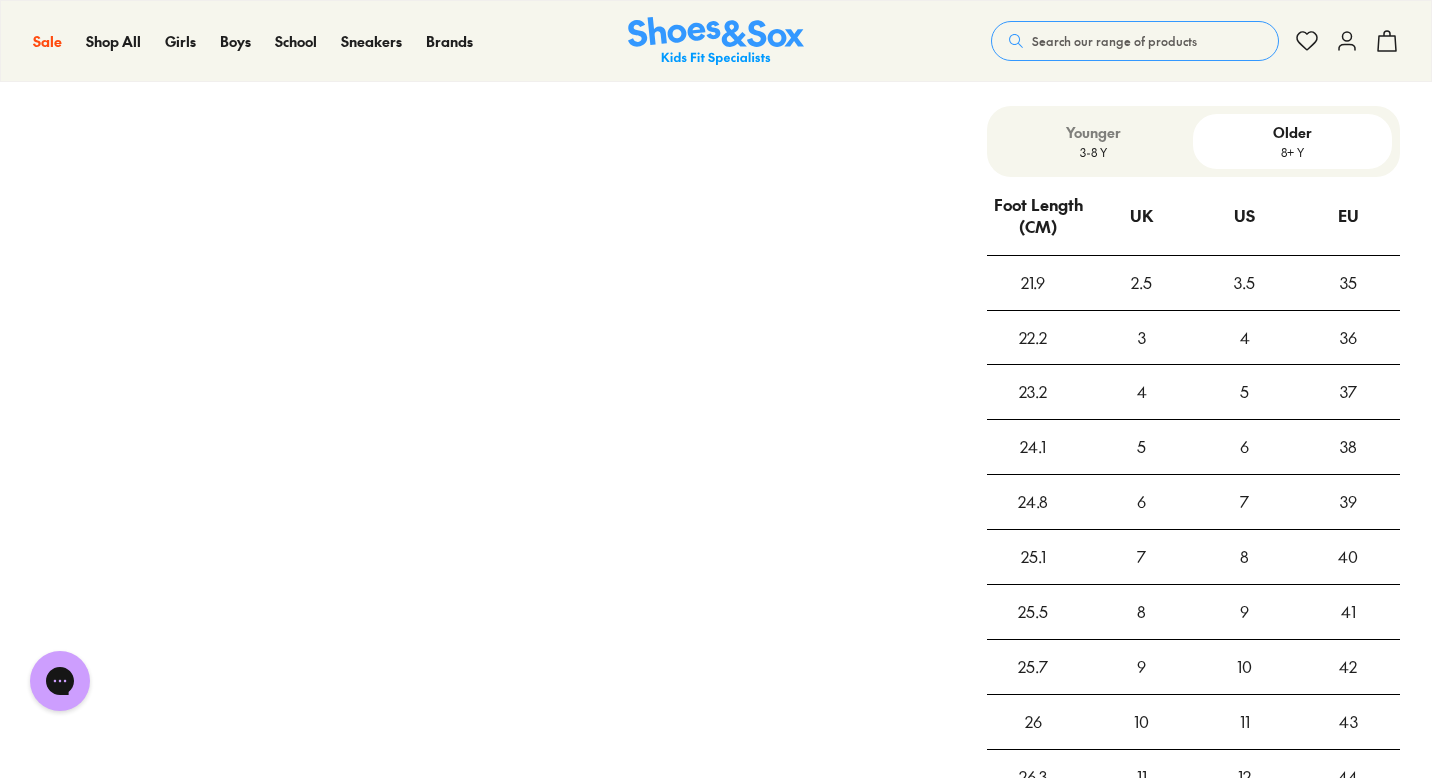 scroll, scrollTop: 1505, scrollLeft: 0, axis: vertical 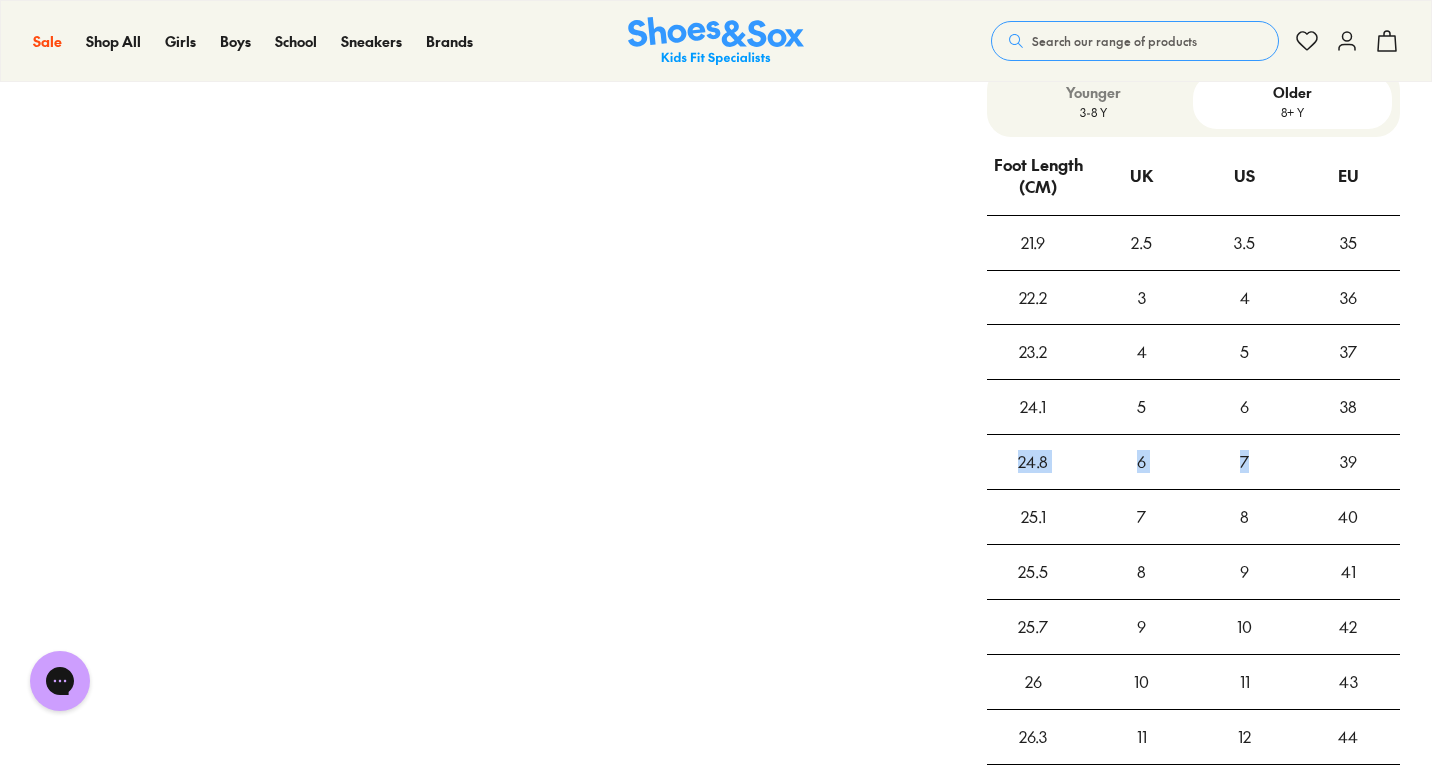 drag, startPoint x: 1014, startPoint y: 452, endPoint x: 1260, endPoint y: 465, distance: 246.34326 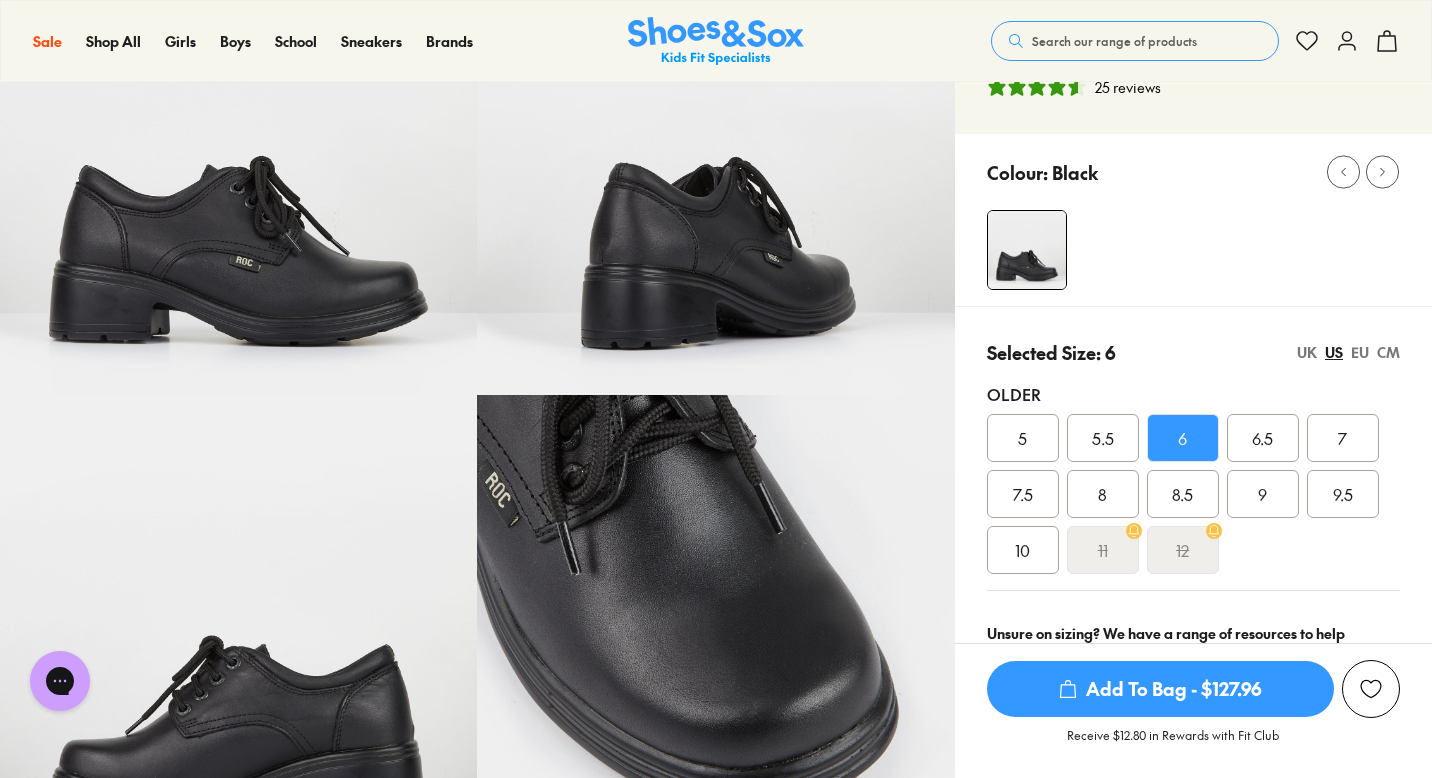 scroll, scrollTop: 203, scrollLeft: 0, axis: vertical 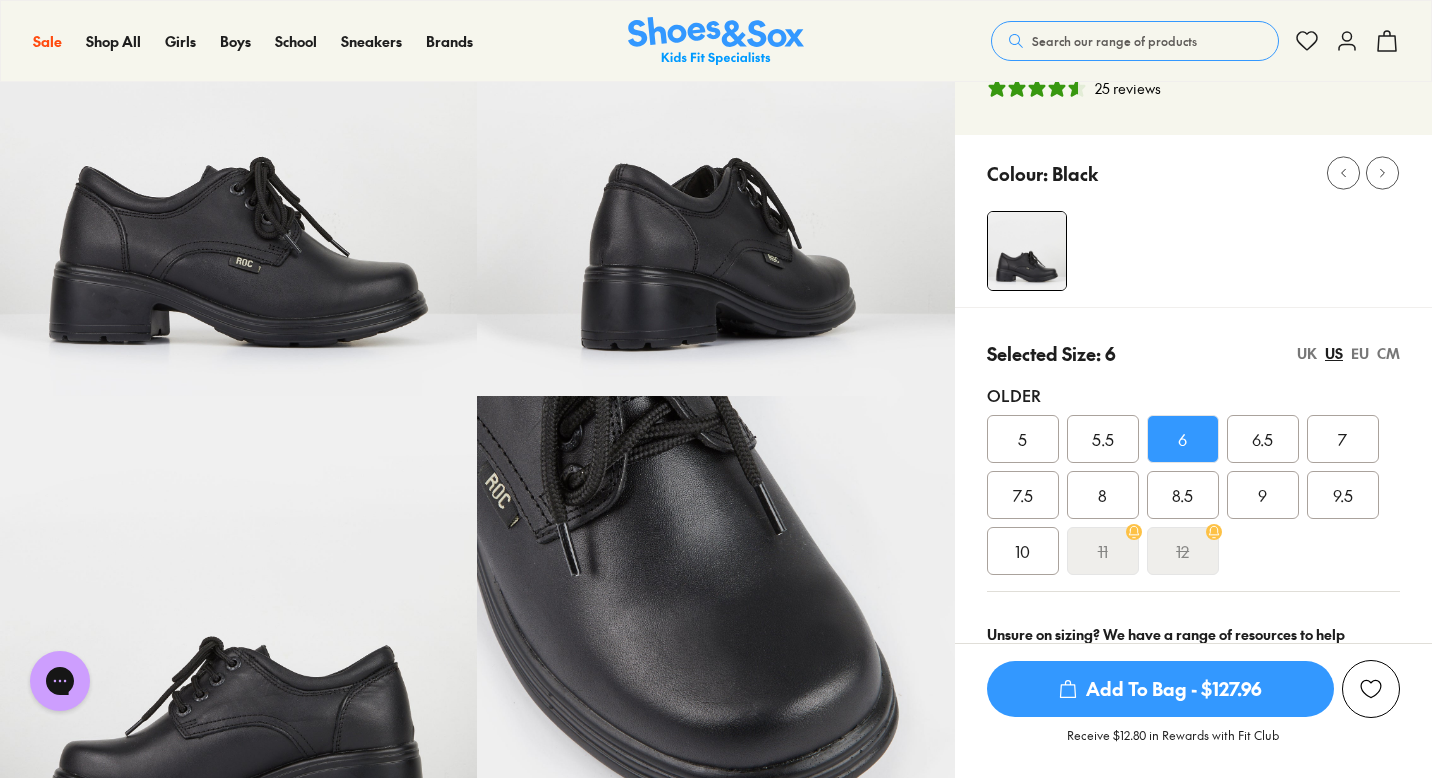 click on "7" at bounding box center (1343, 439) 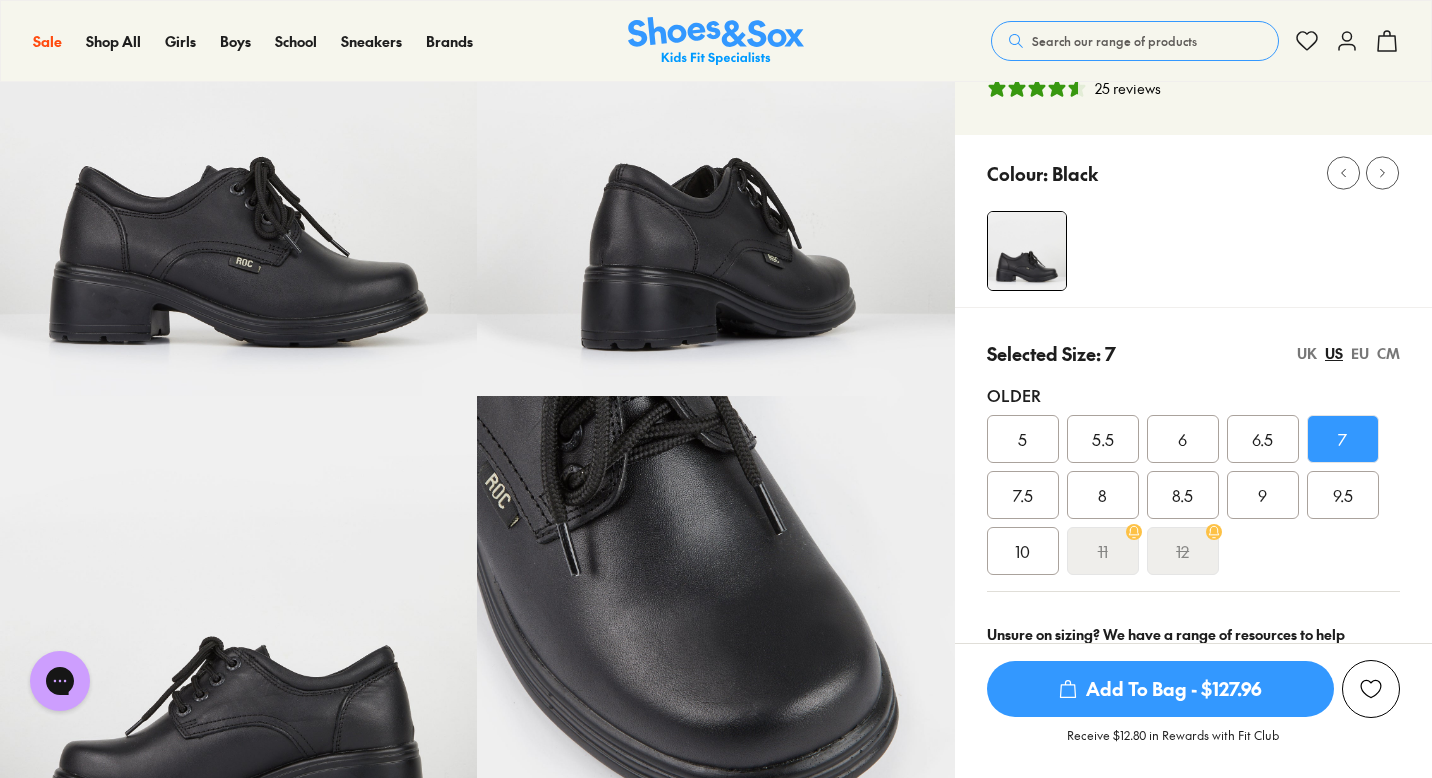 scroll, scrollTop: 252, scrollLeft: 0, axis: vertical 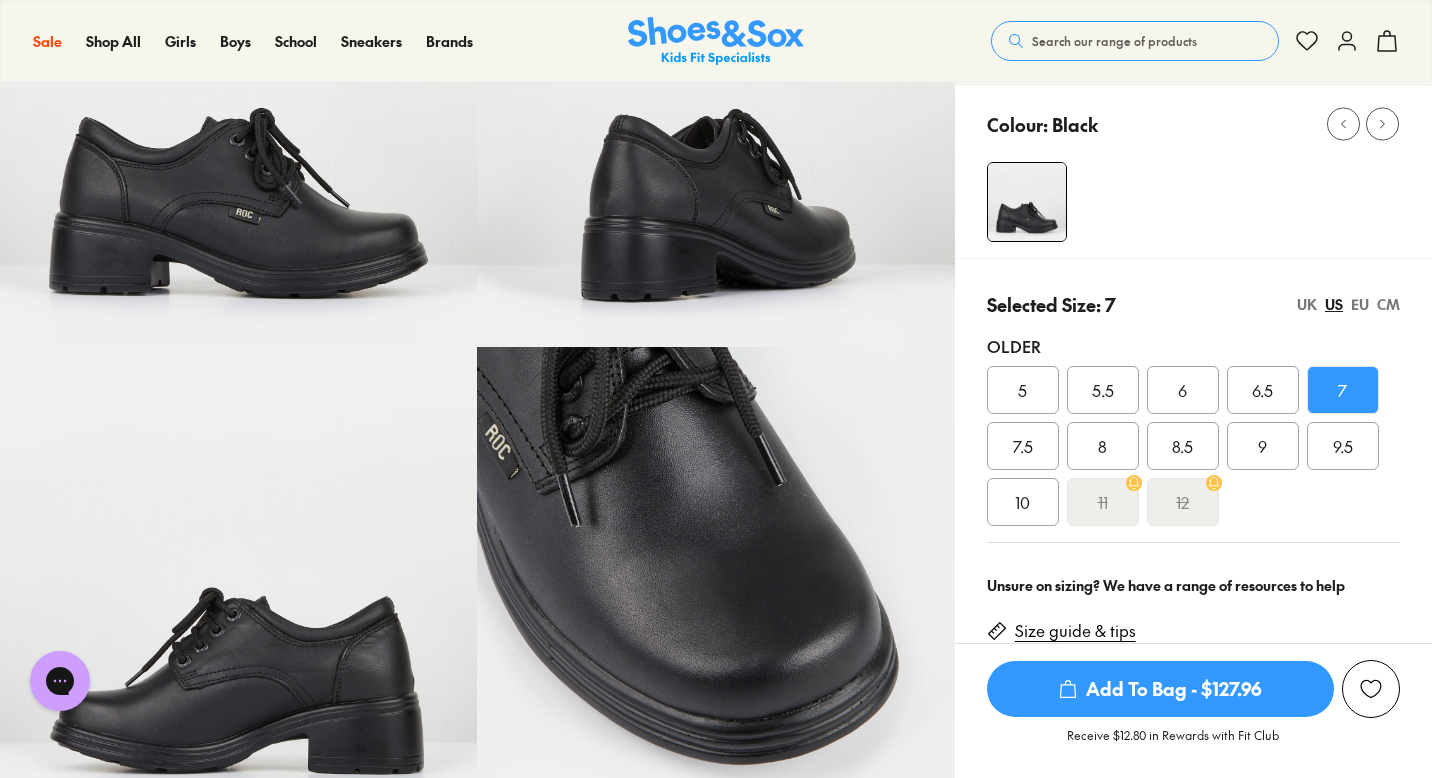 click on "US" at bounding box center [1334, 304] 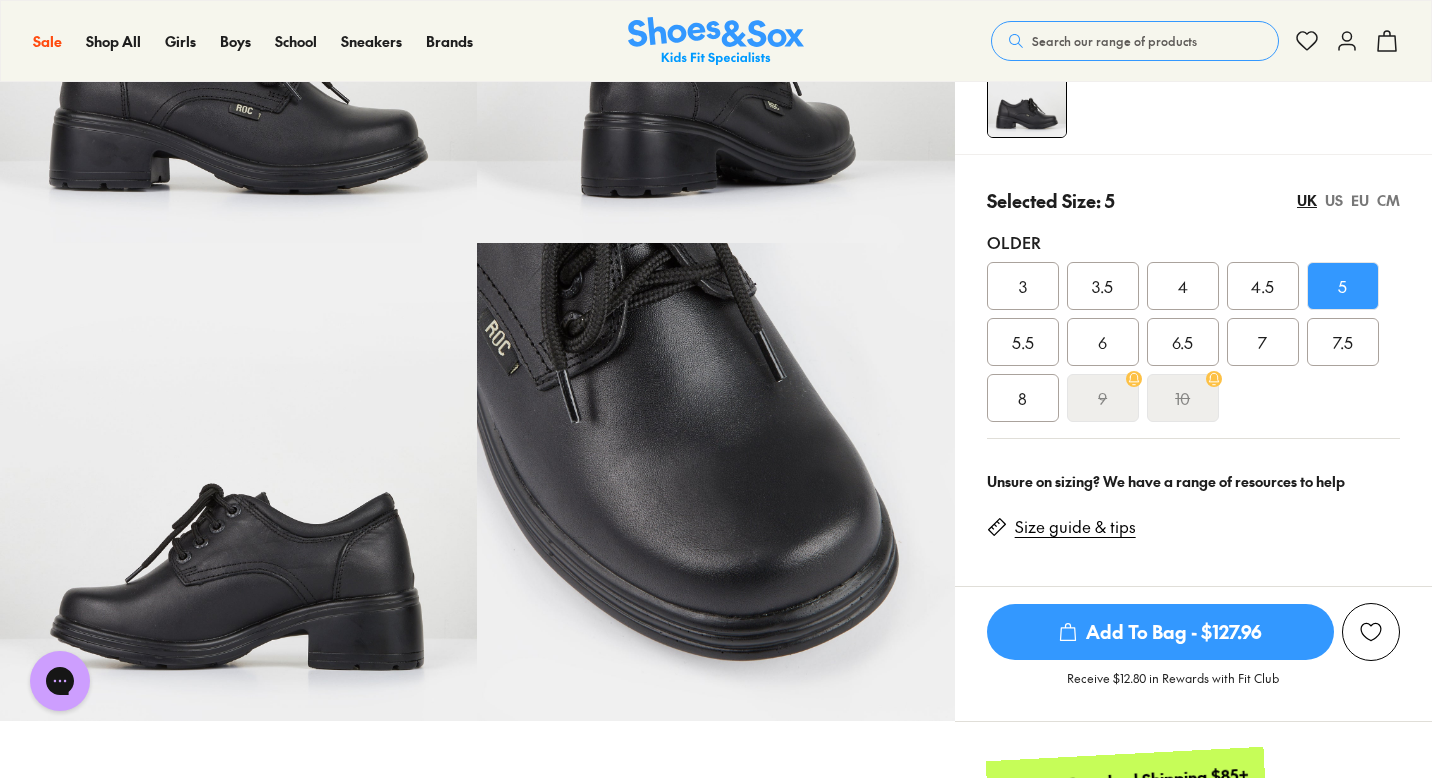 scroll, scrollTop: 372, scrollLeft: 0, axis: vertical 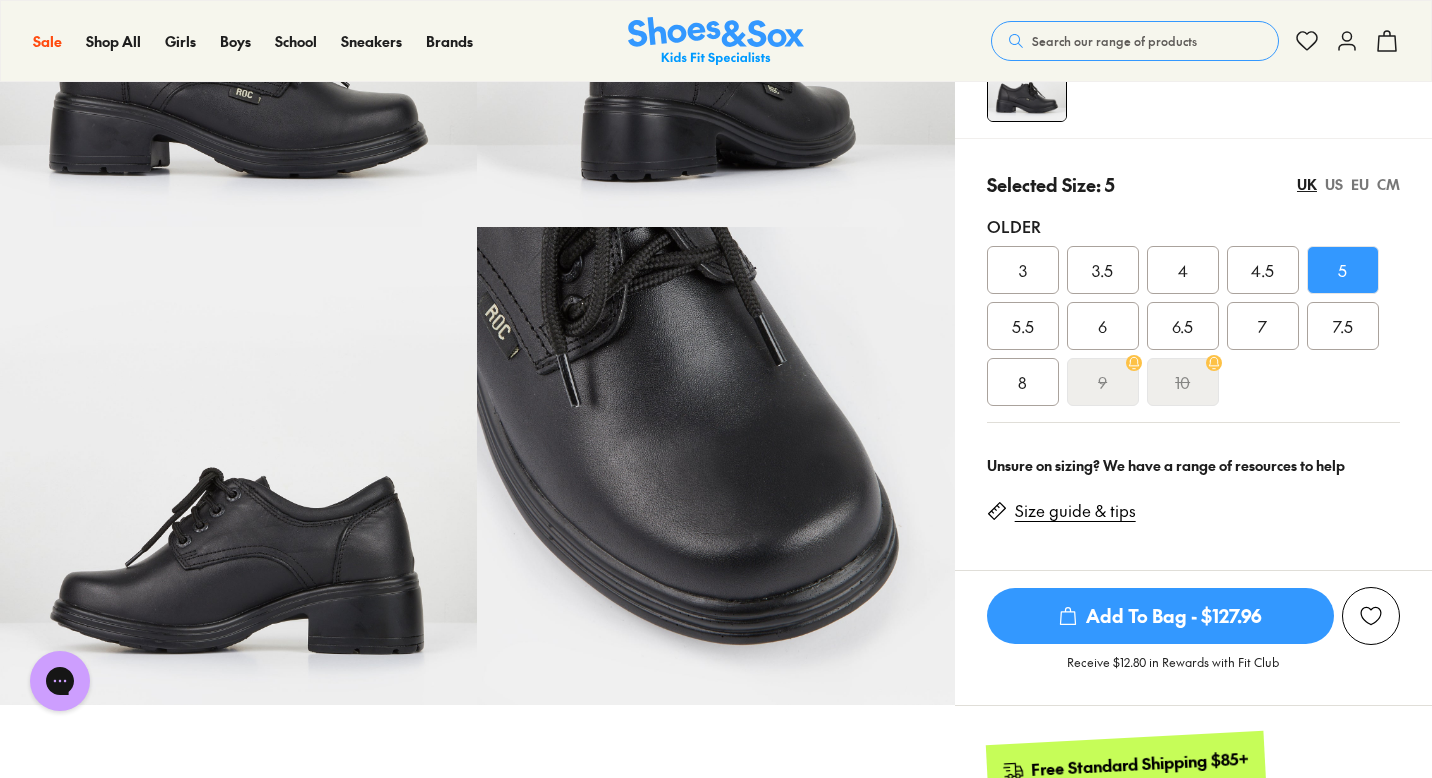 click on "US" at bounding box center [1334, 184] 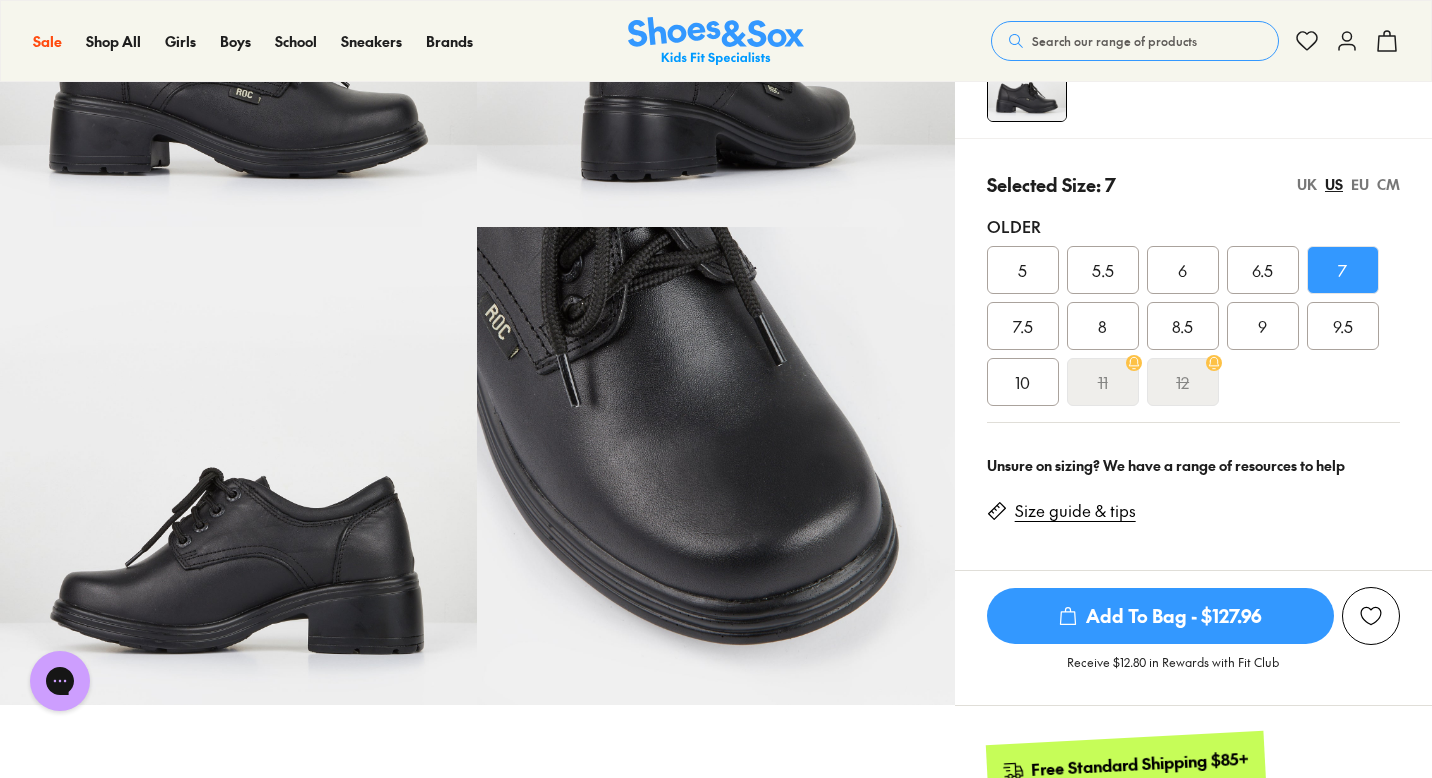 click on "UK" at bounding box center (1307, 184) 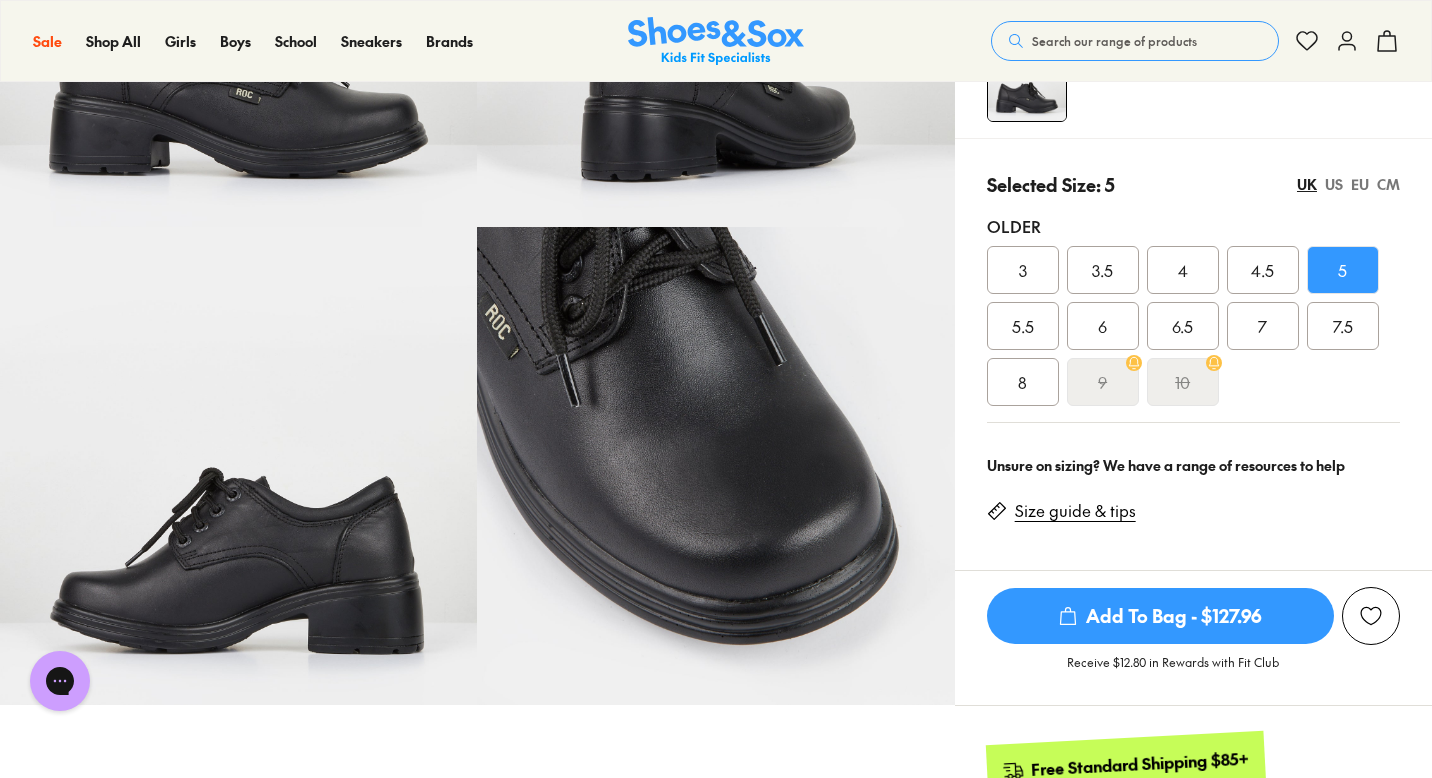 click on "7" at bounding box center [1263, 326] 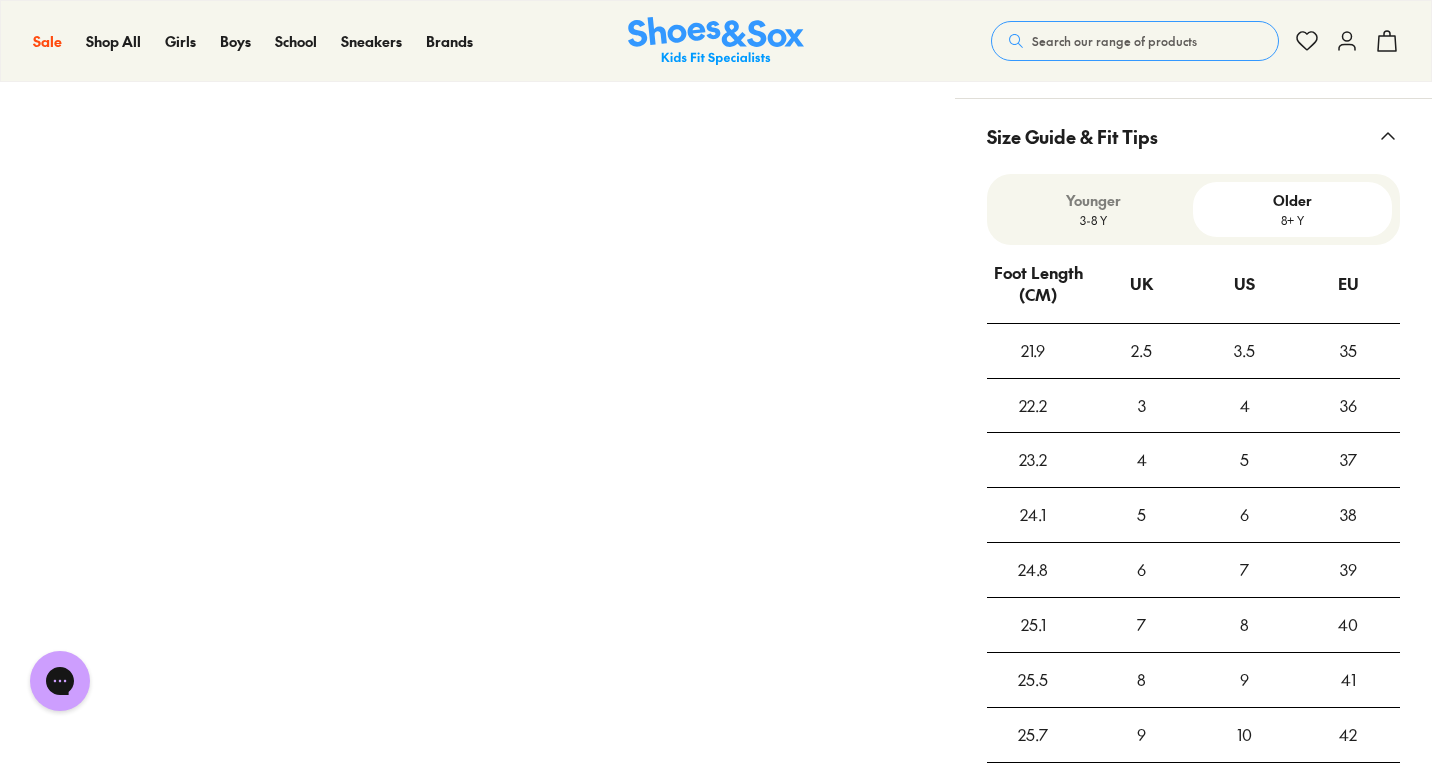 scroll, scrollTop: 1401, scrollLeft: 0, axis: vertical 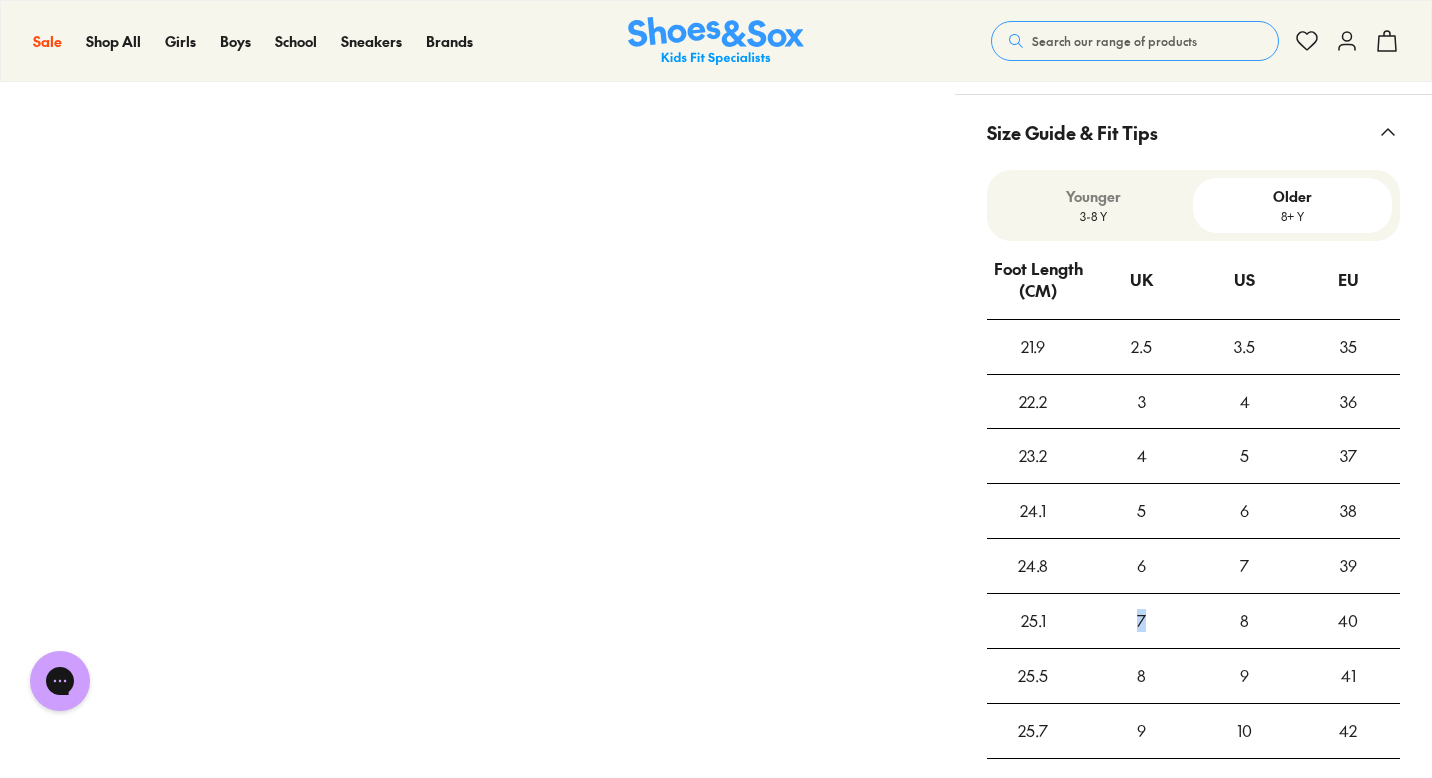drag, startPoint x: 1141, startPoint y: 623, endPoint x: 1160, endPoint y: 620, distance: 19.235384 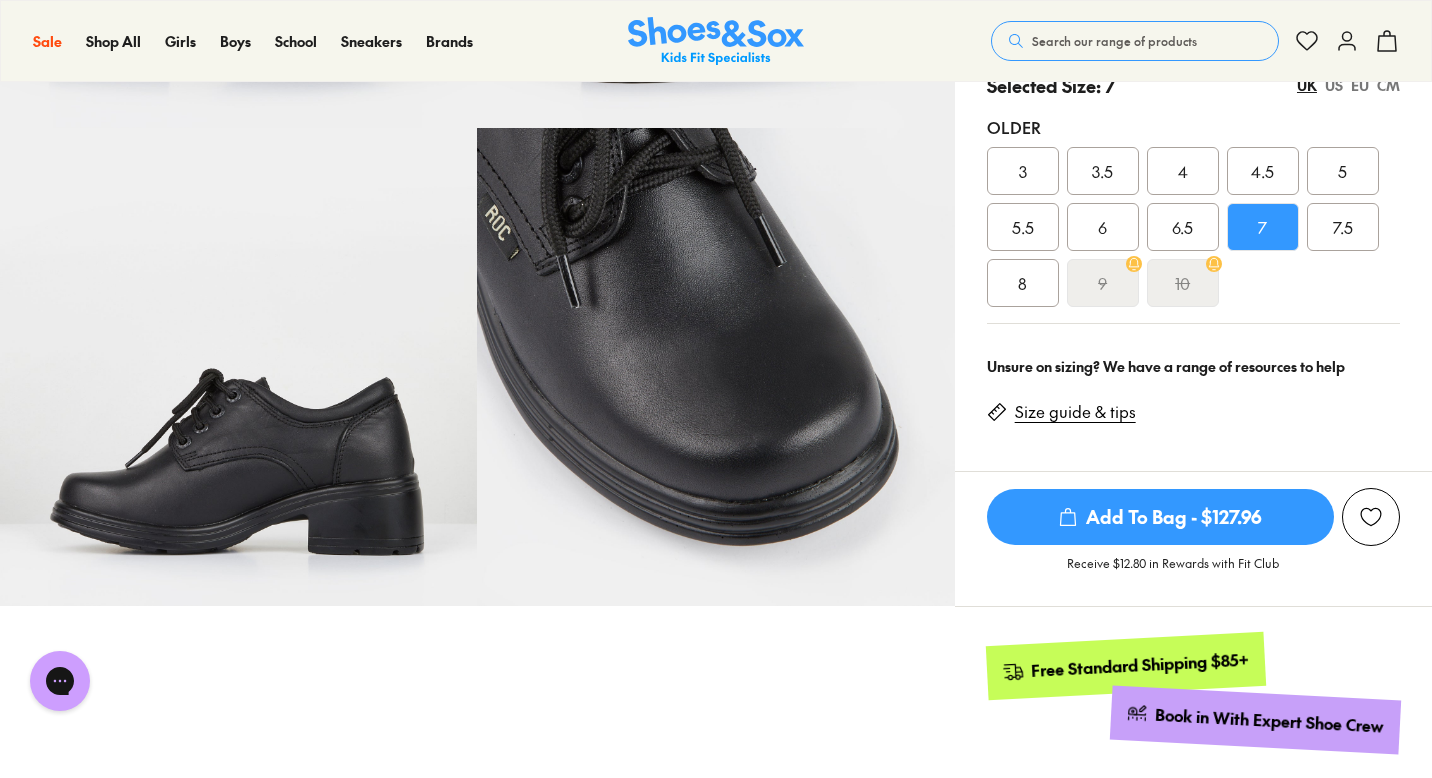 scroll, scrollTop: 433, scrollLeft: 0, axis: vertical 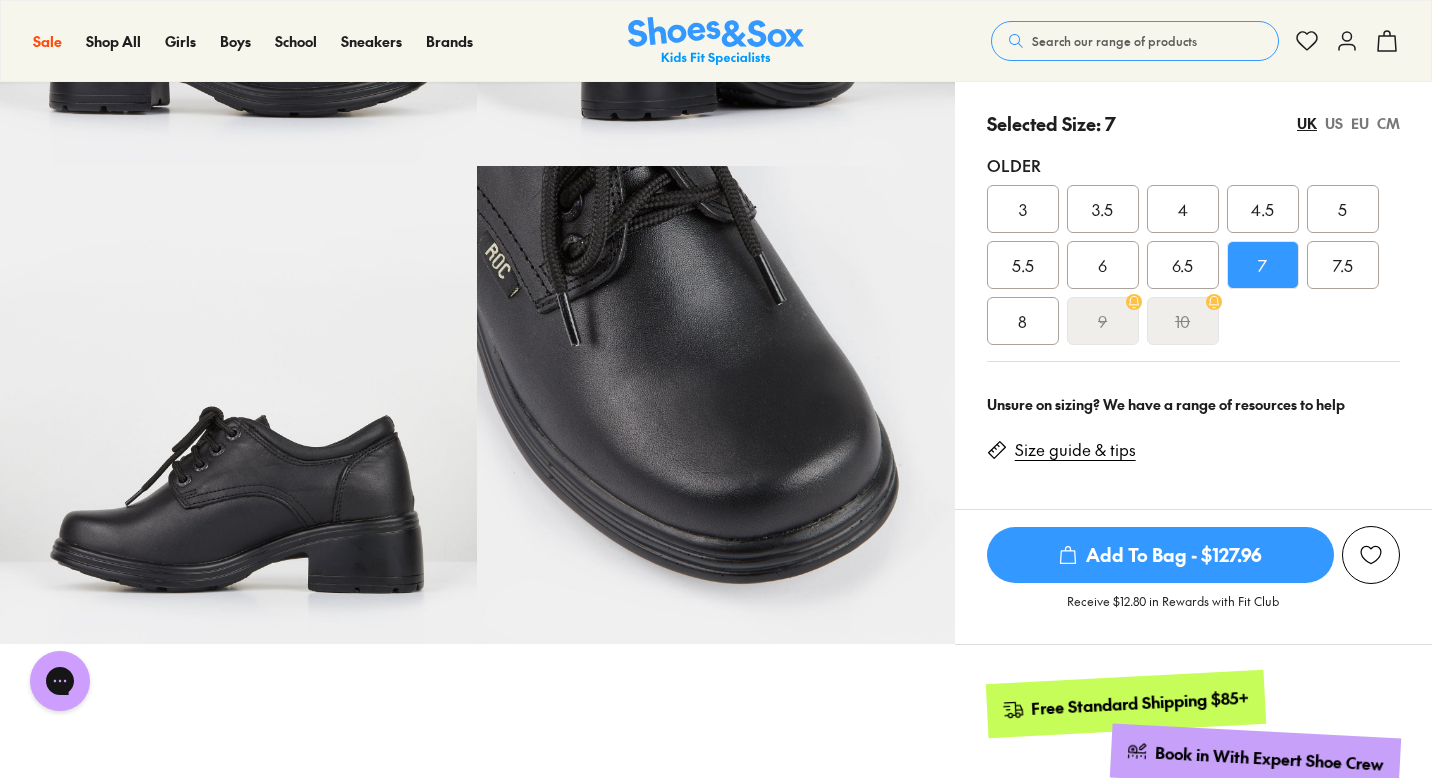 click on "6" at bounding box center [1103, 265] 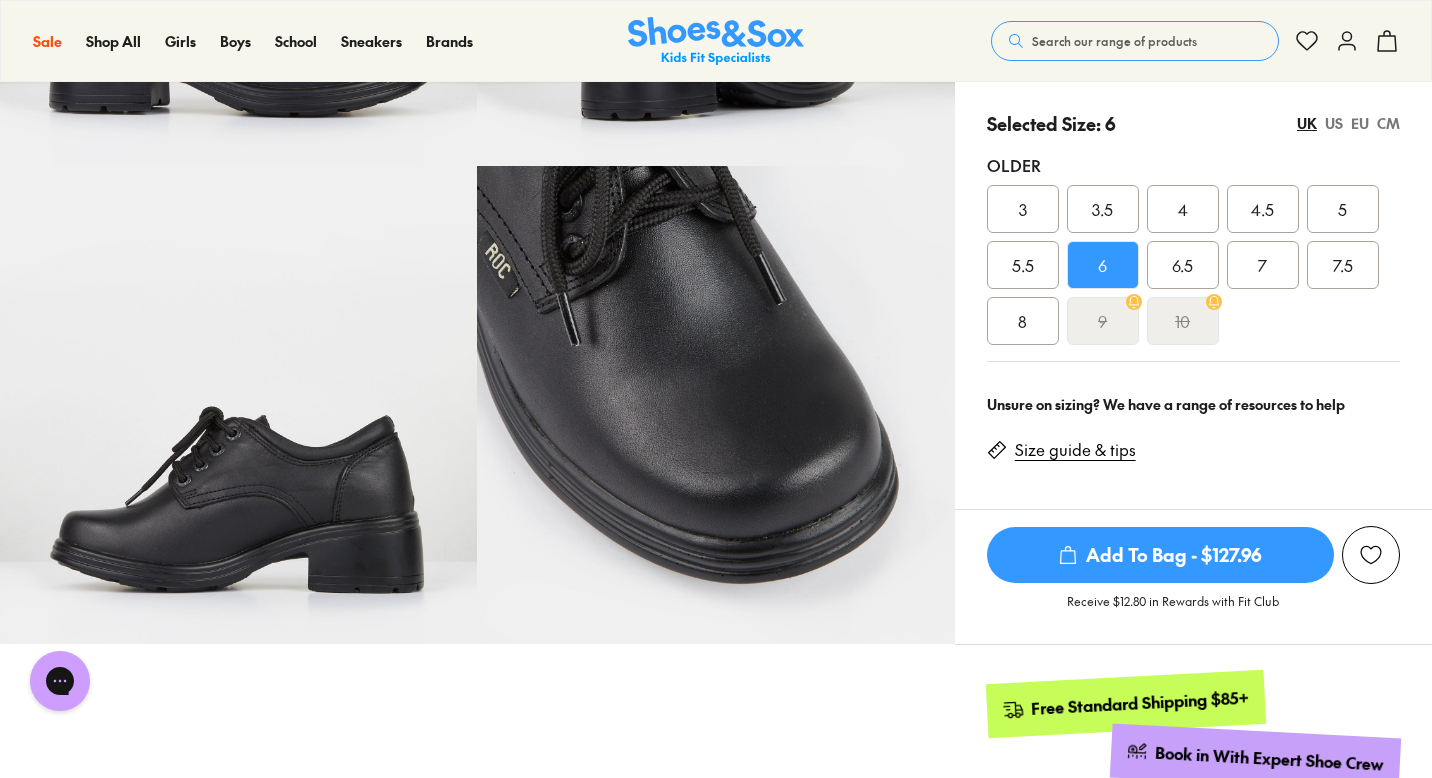 click on "6.5" at bounding box center [1183, 265] 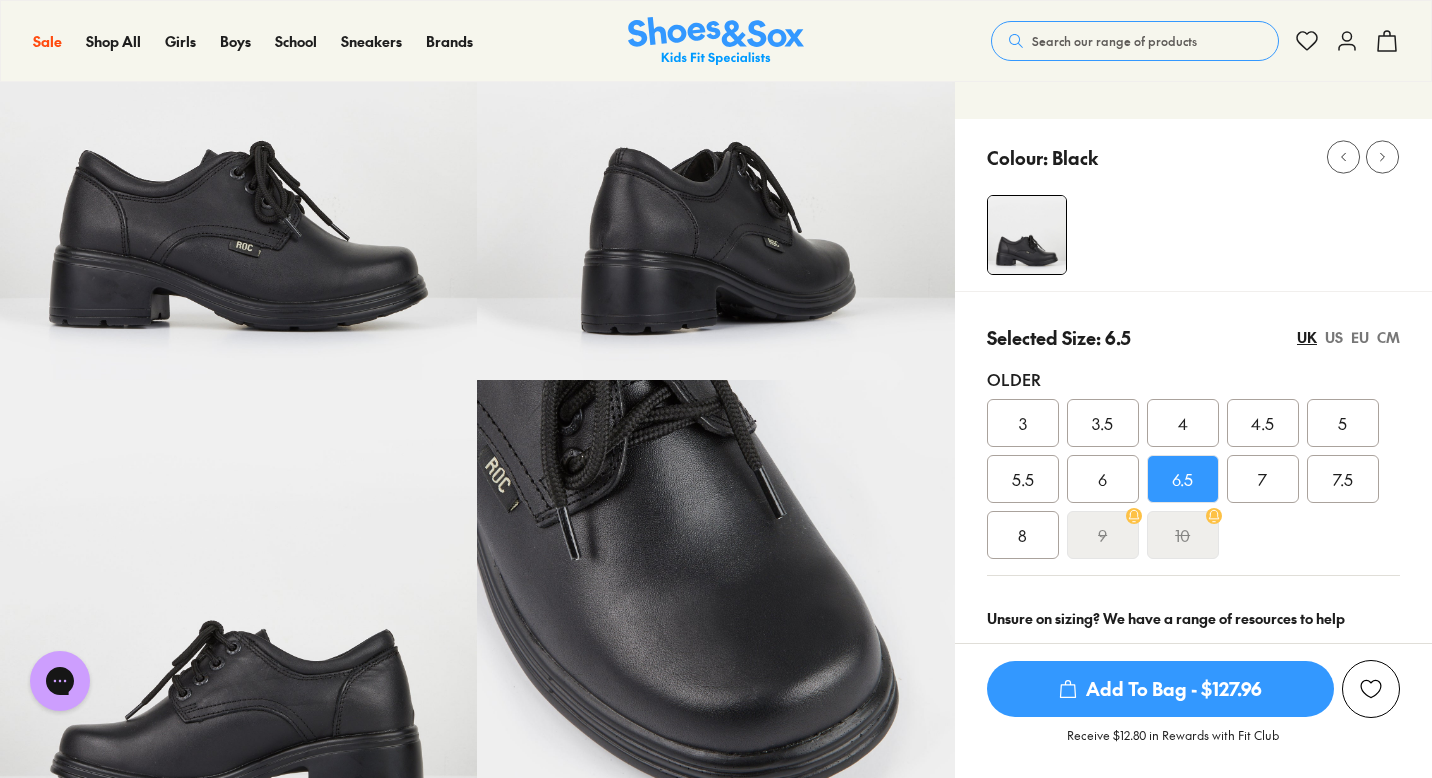 scroll, scrollTop: 220, scrollLeft: 0, axis: vertical 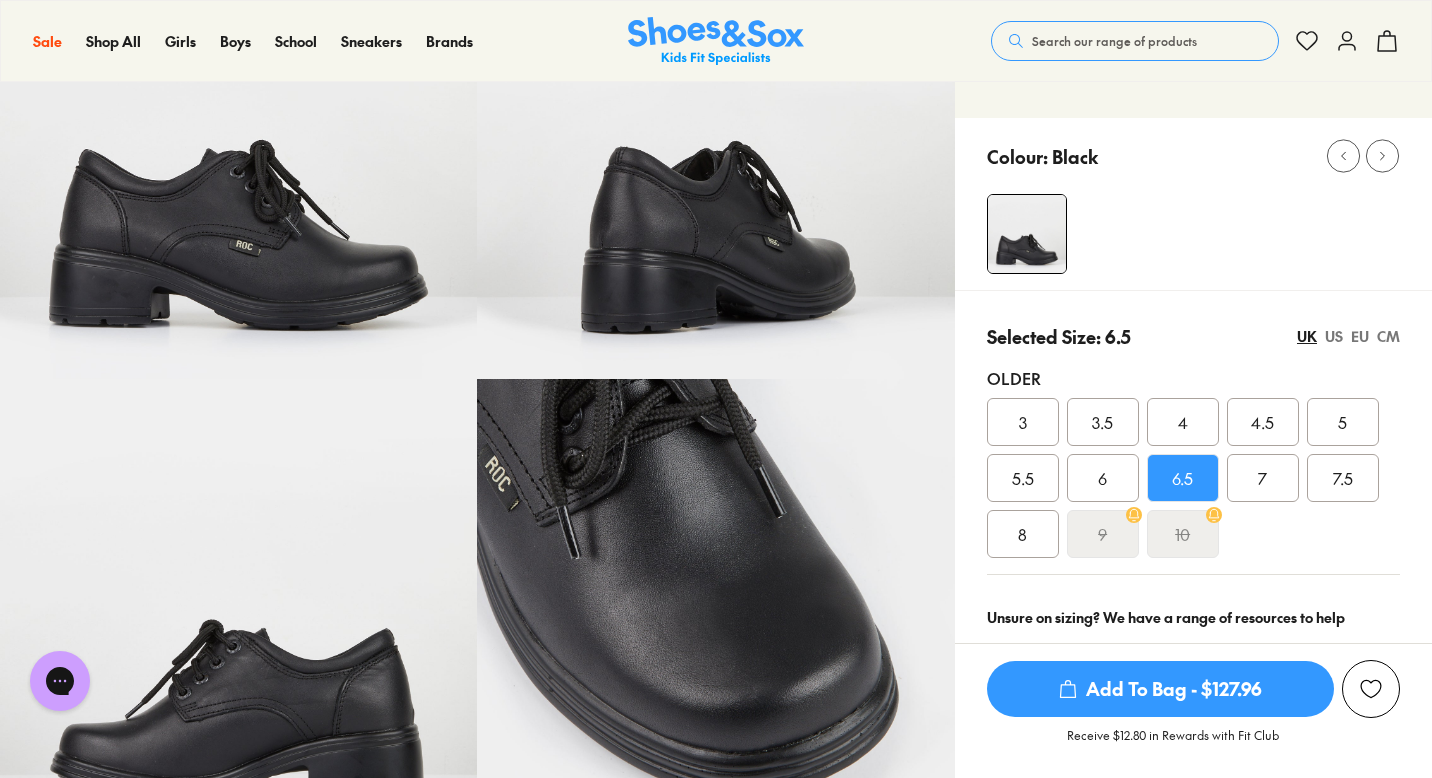 click on "6" at bounding box center (1102, 478) 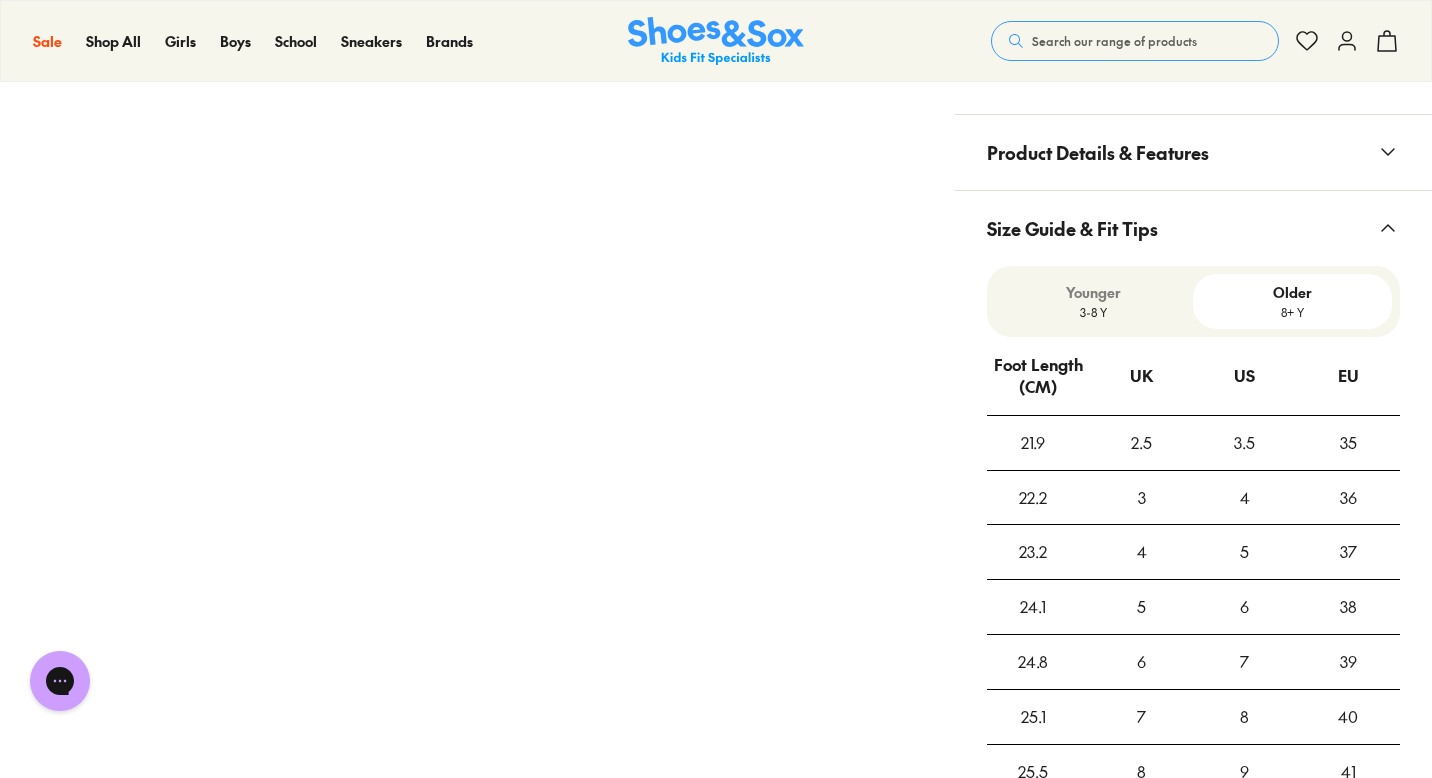 scroll, scrollTop: 1362, scrollLeft: 0, axis: vertical 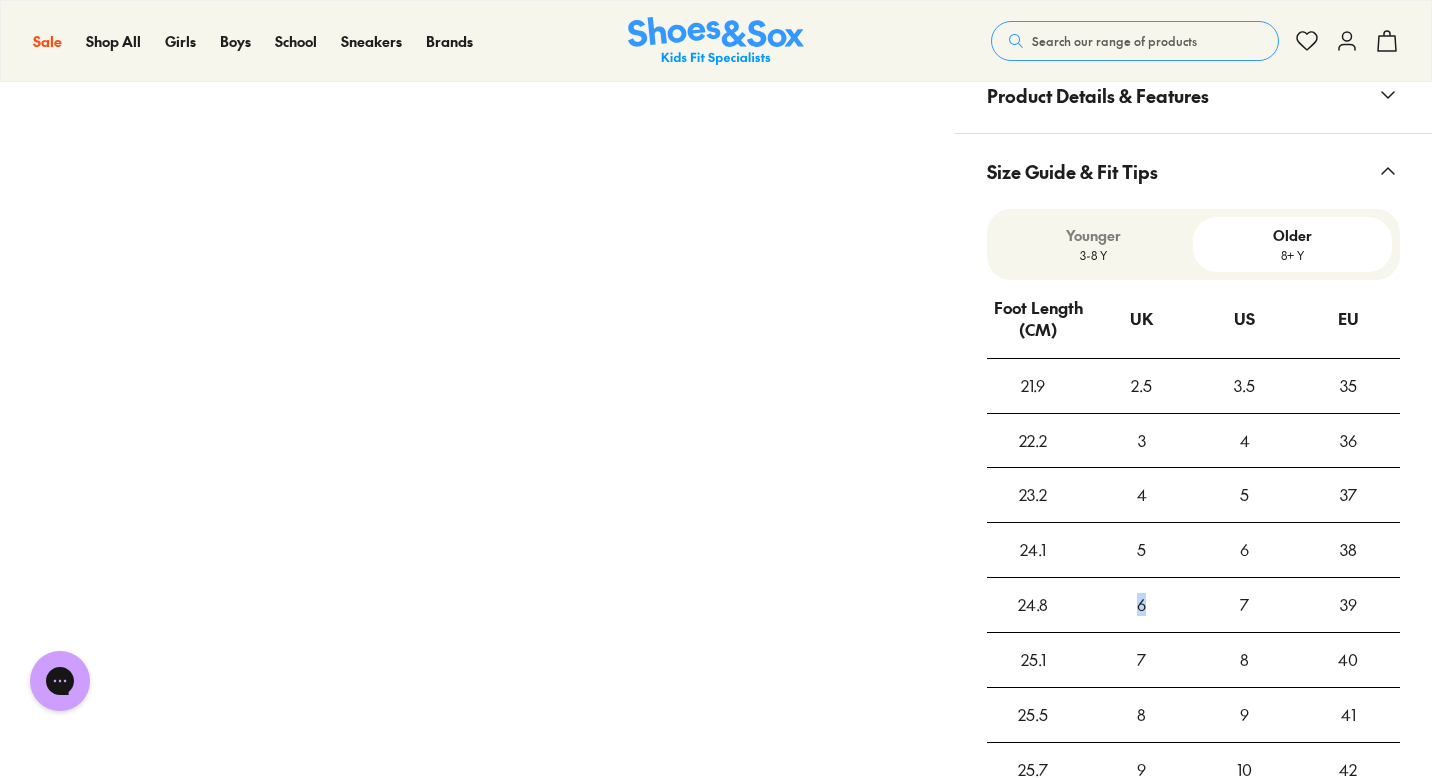 drag, startPoint x: 1145, startPoint y: 608, endPoint x: 1127, endPoint y: 608, distance: 18 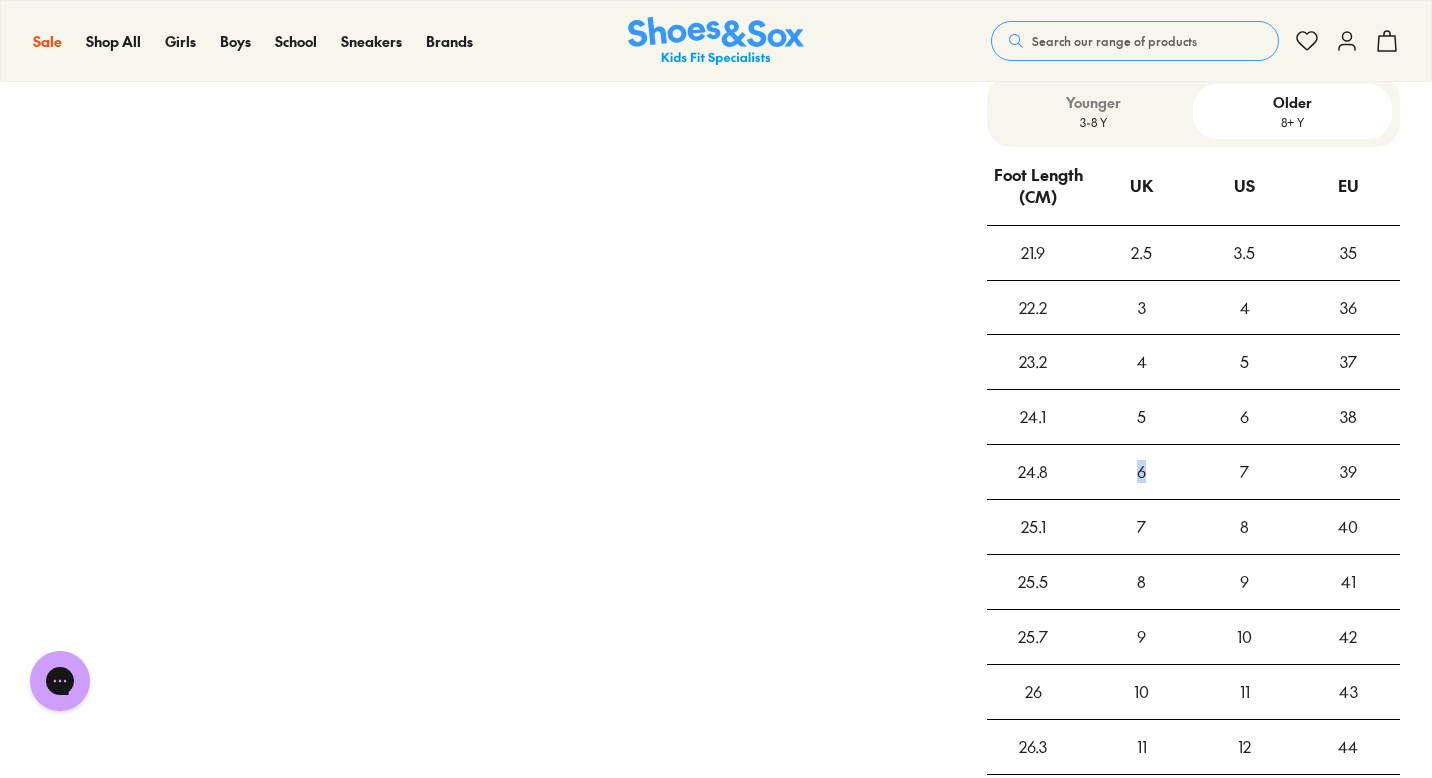 scroll, scrollTop: 1560, scrollLeft: 0, axis: vertical 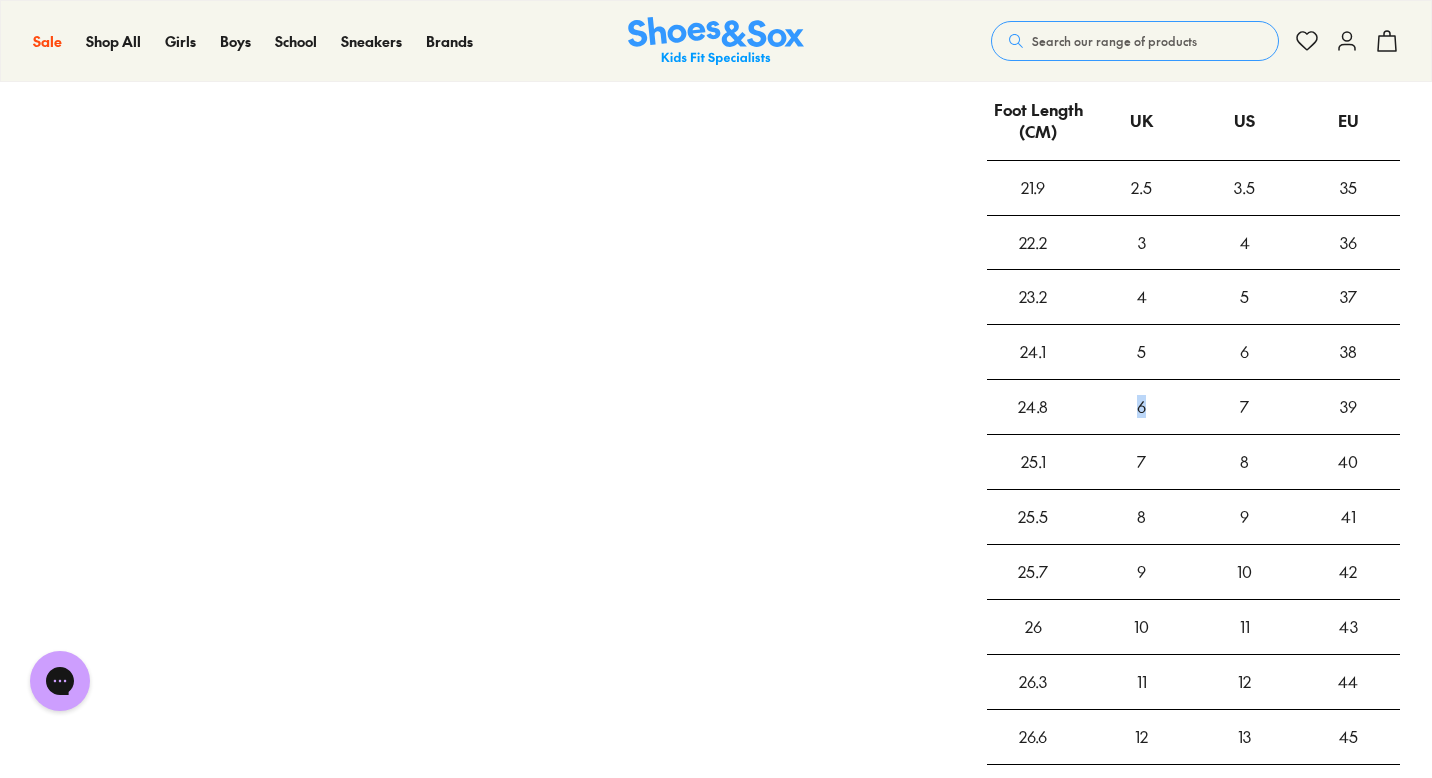 click on "6" at bounding box center (1141, 407) 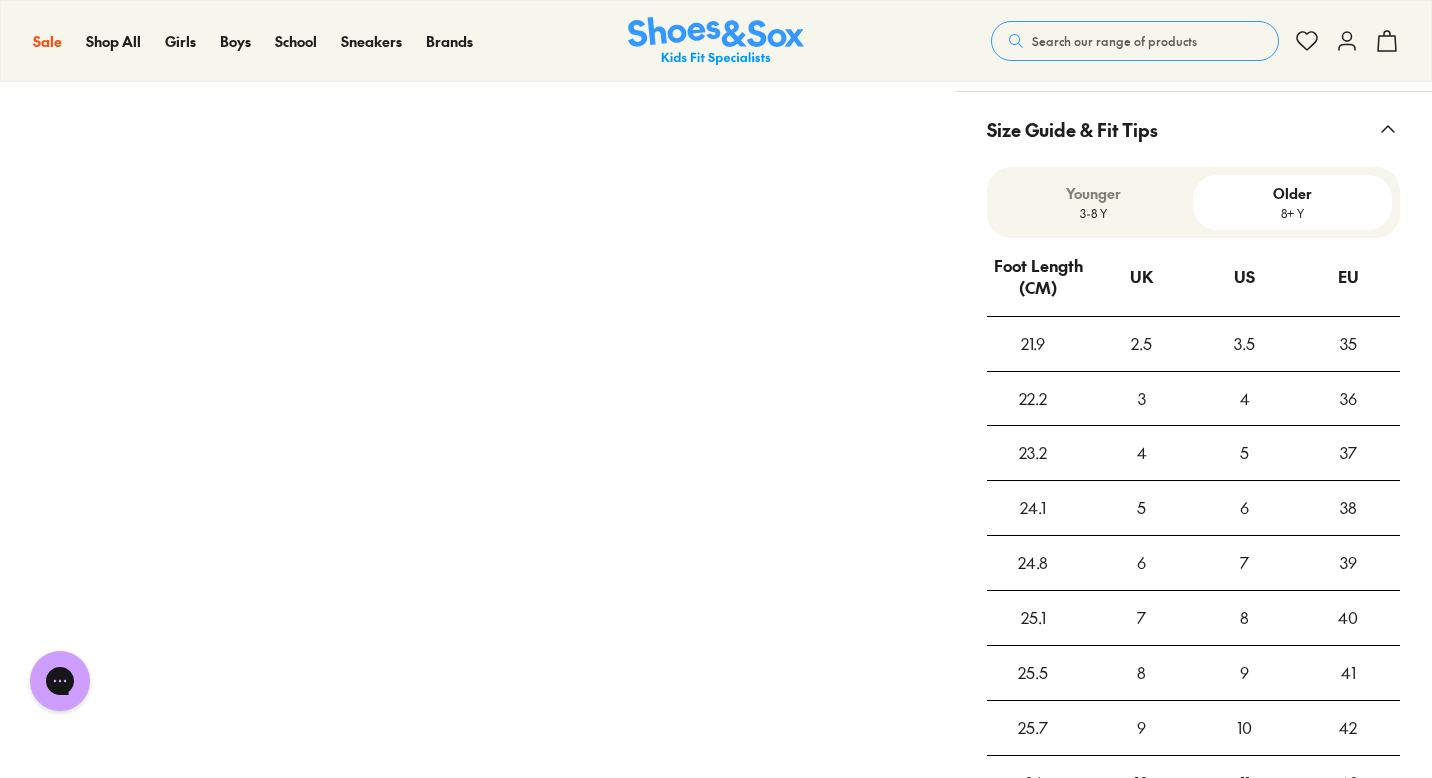 scroll, scrollTop: 1540, scrollLeft: 0, axis: vertical 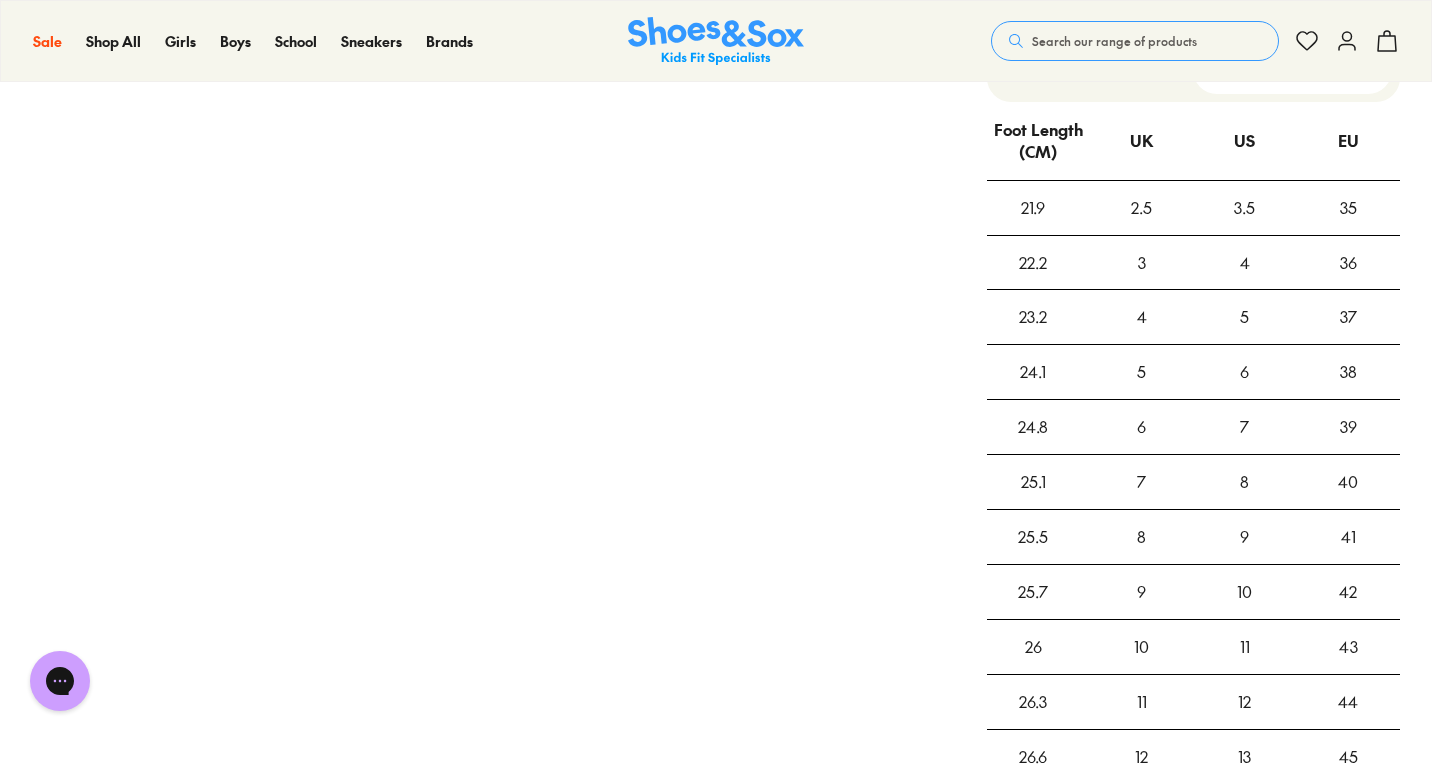 click on "6" at bounding box center [1141, 427] 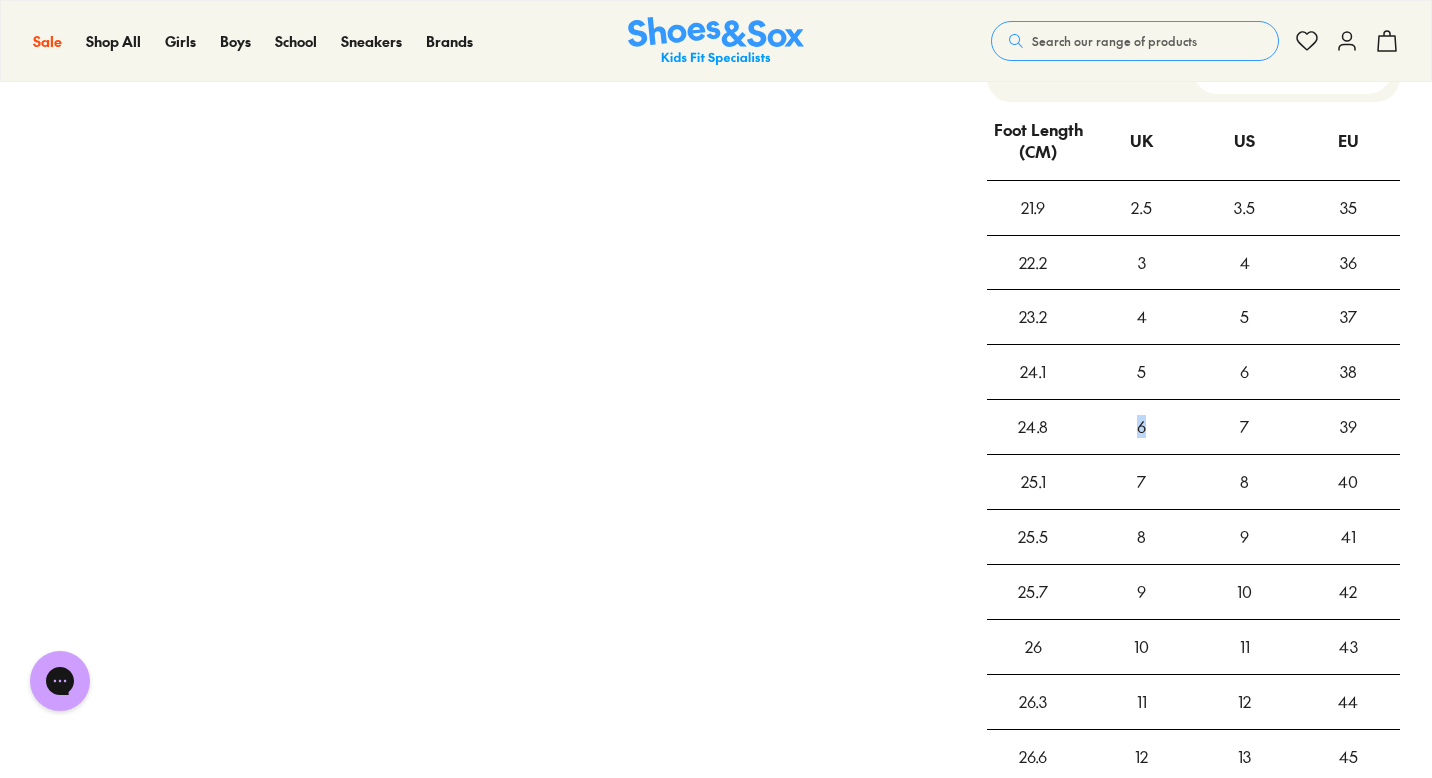 click on "6" at bounding box center (1141, 427) 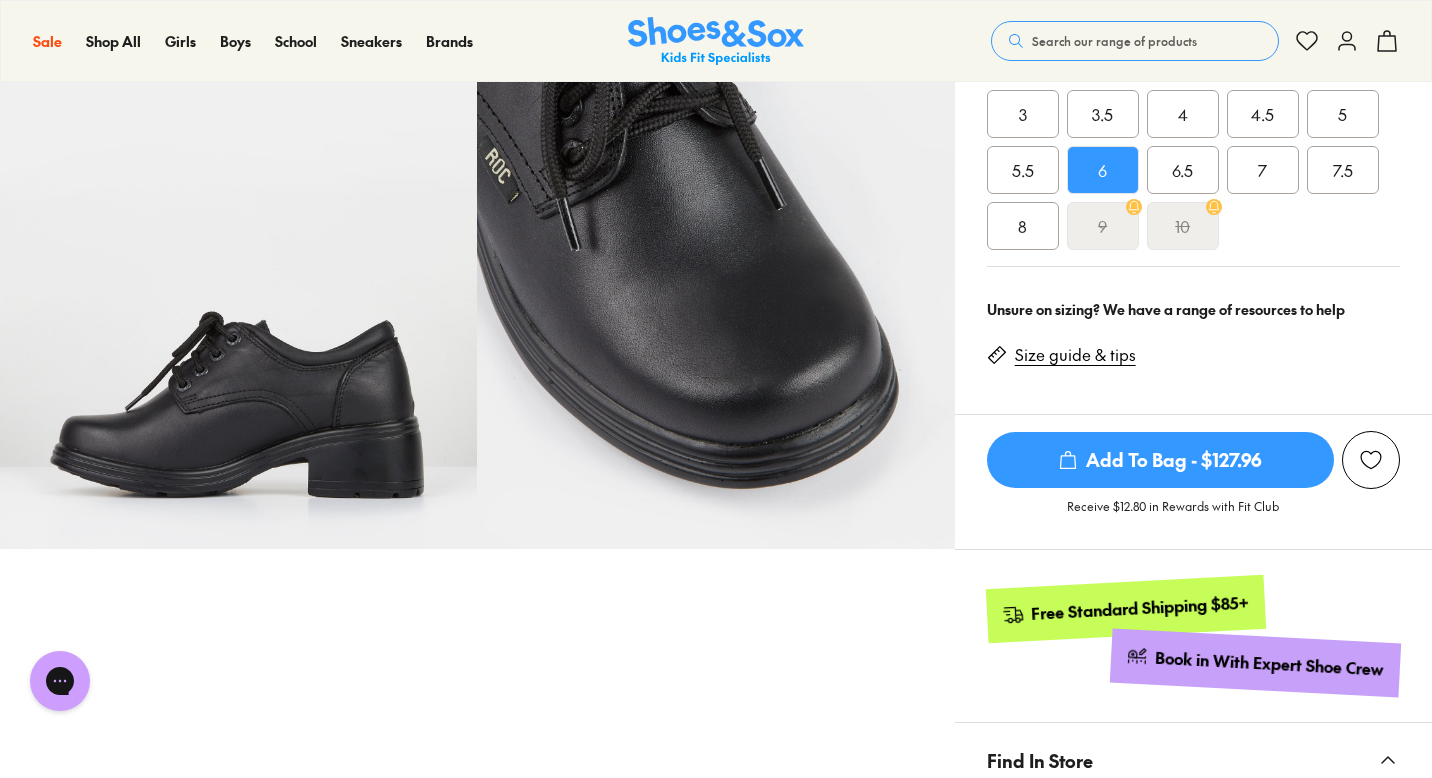 scroll, scrollTop: 193, scrollLeft: 0, axis: vertical 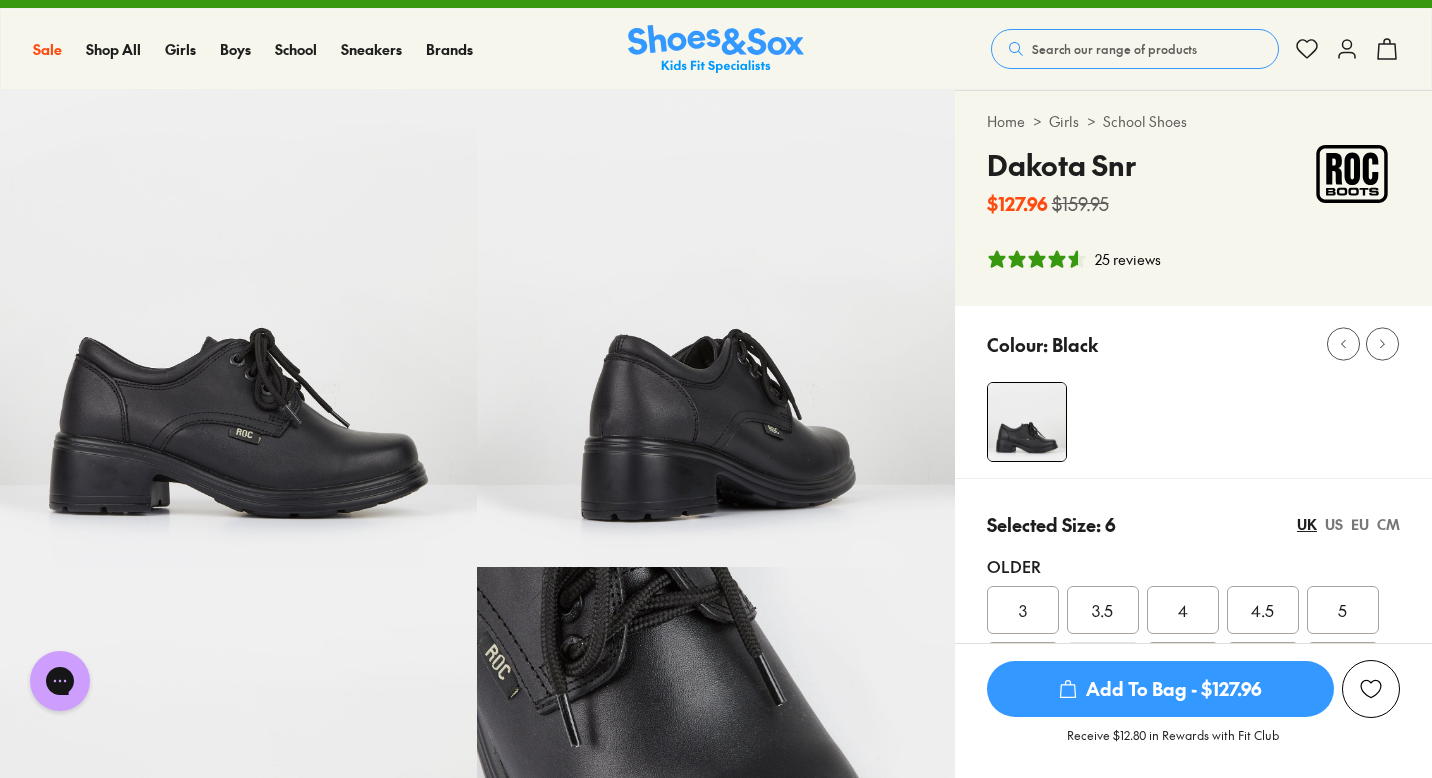 click on "$127.96" at bounding box center (1017, 203) 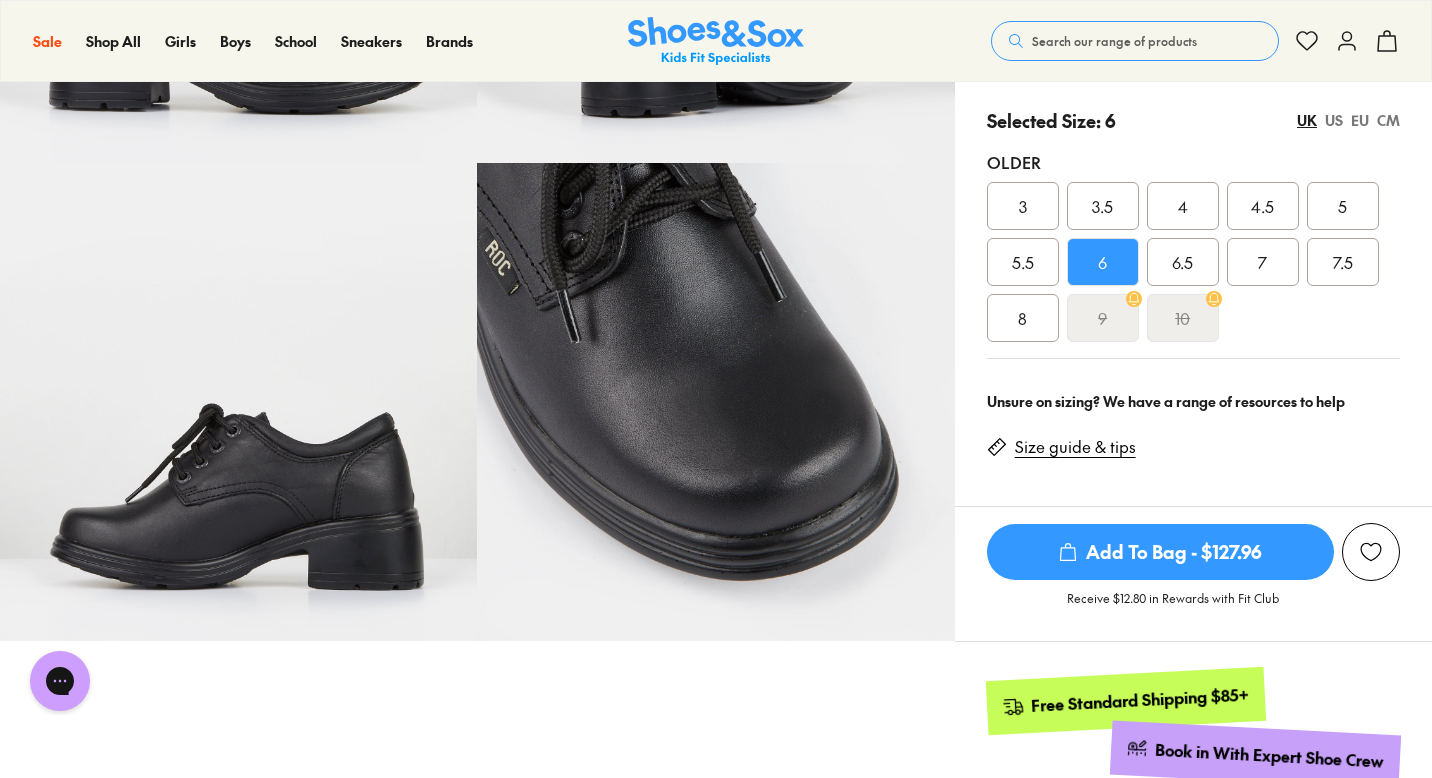 scroll, scrollTop: 448, scrollLeft: 0, axis: vertical 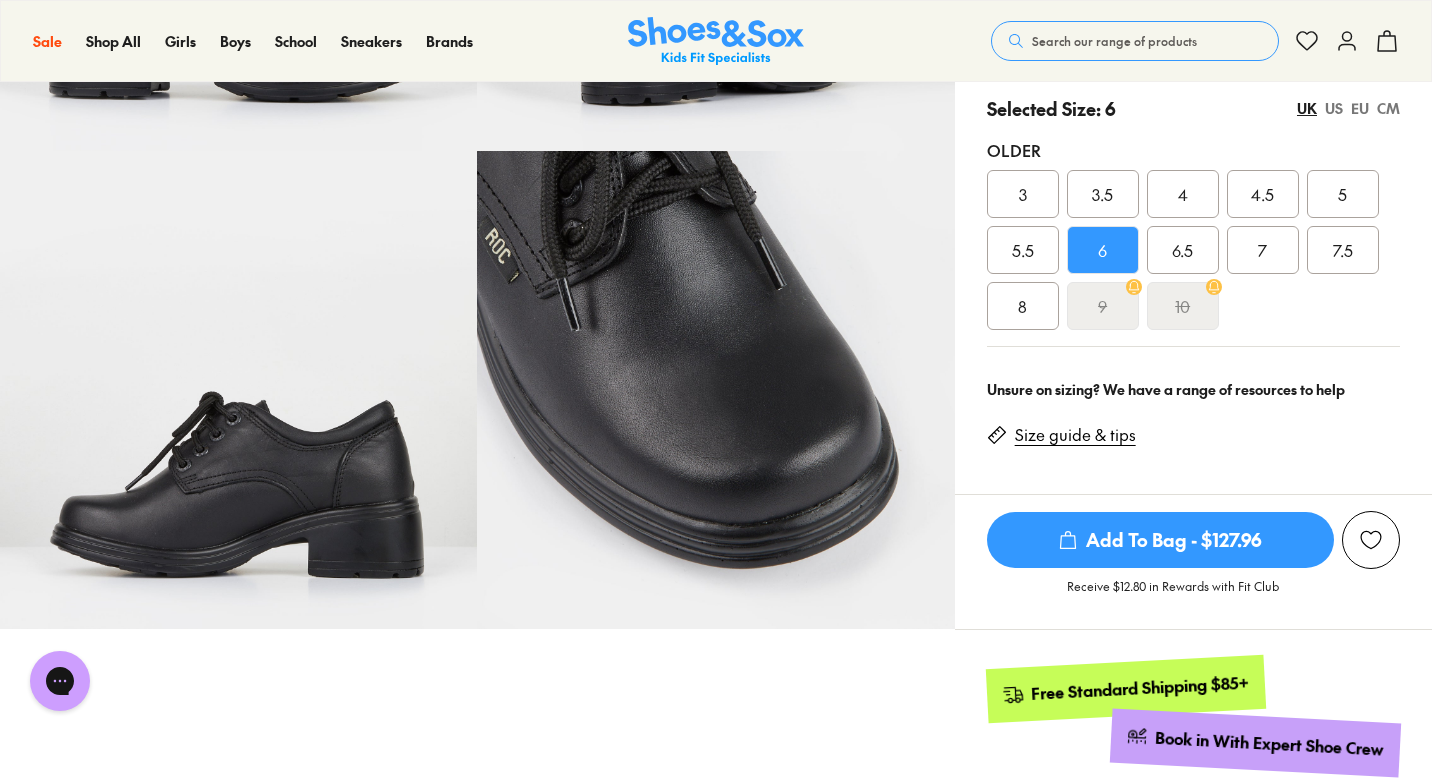 click on "Size guide & tips" at bounding box center [1075, 435] 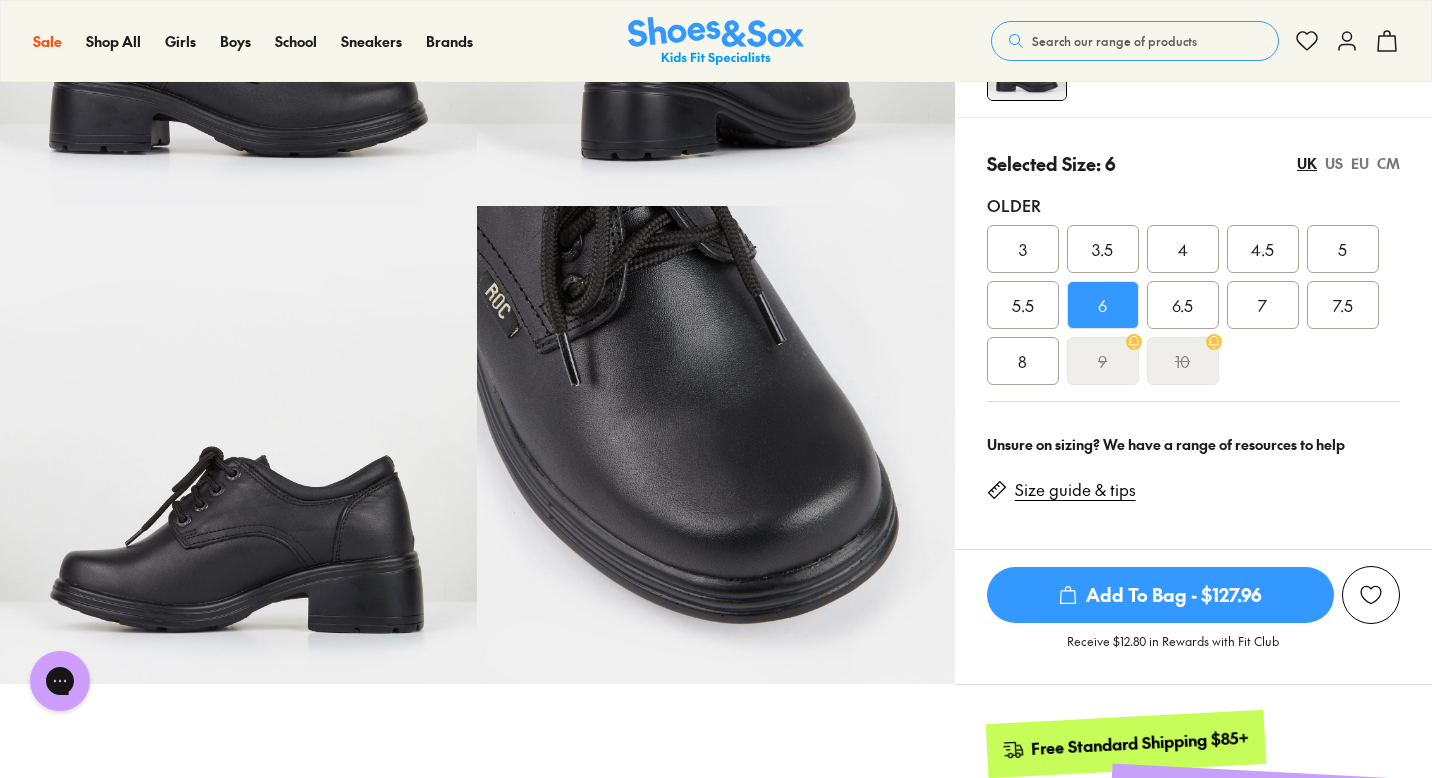 scroll, scrollTop: 376, scrollLeft: 0, axis: vertical 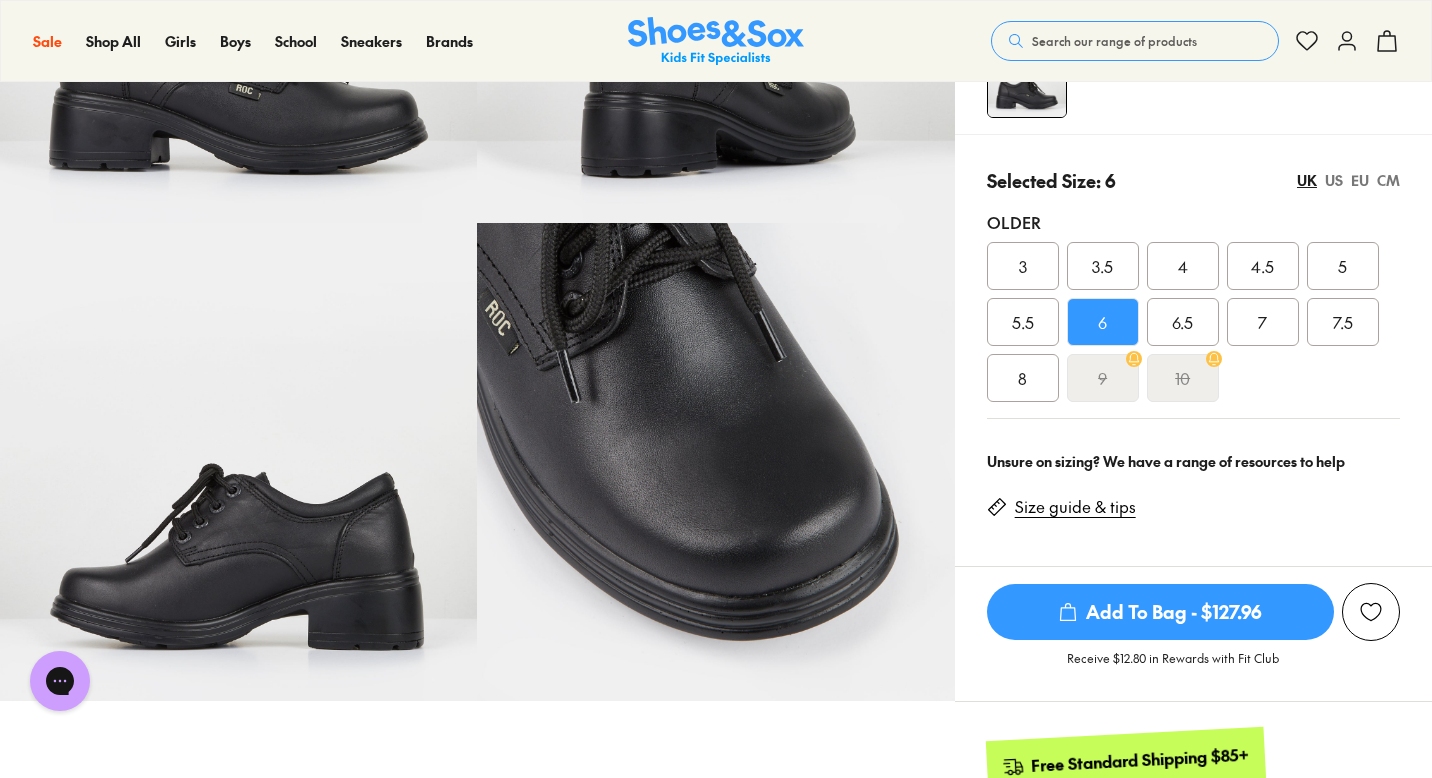 click on "US" at bounding box center (1334, 180) 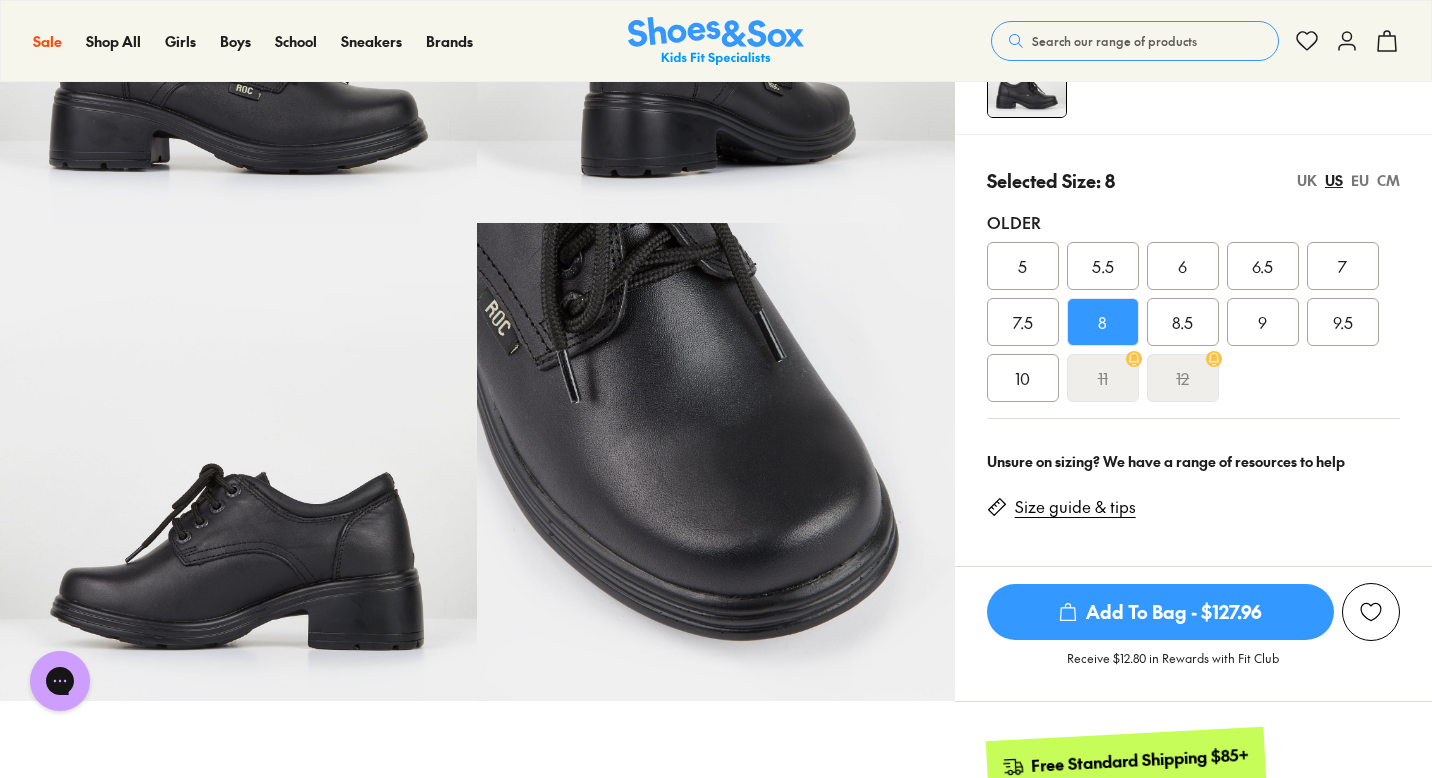 click on "7" at bounding box center (1343, 266) 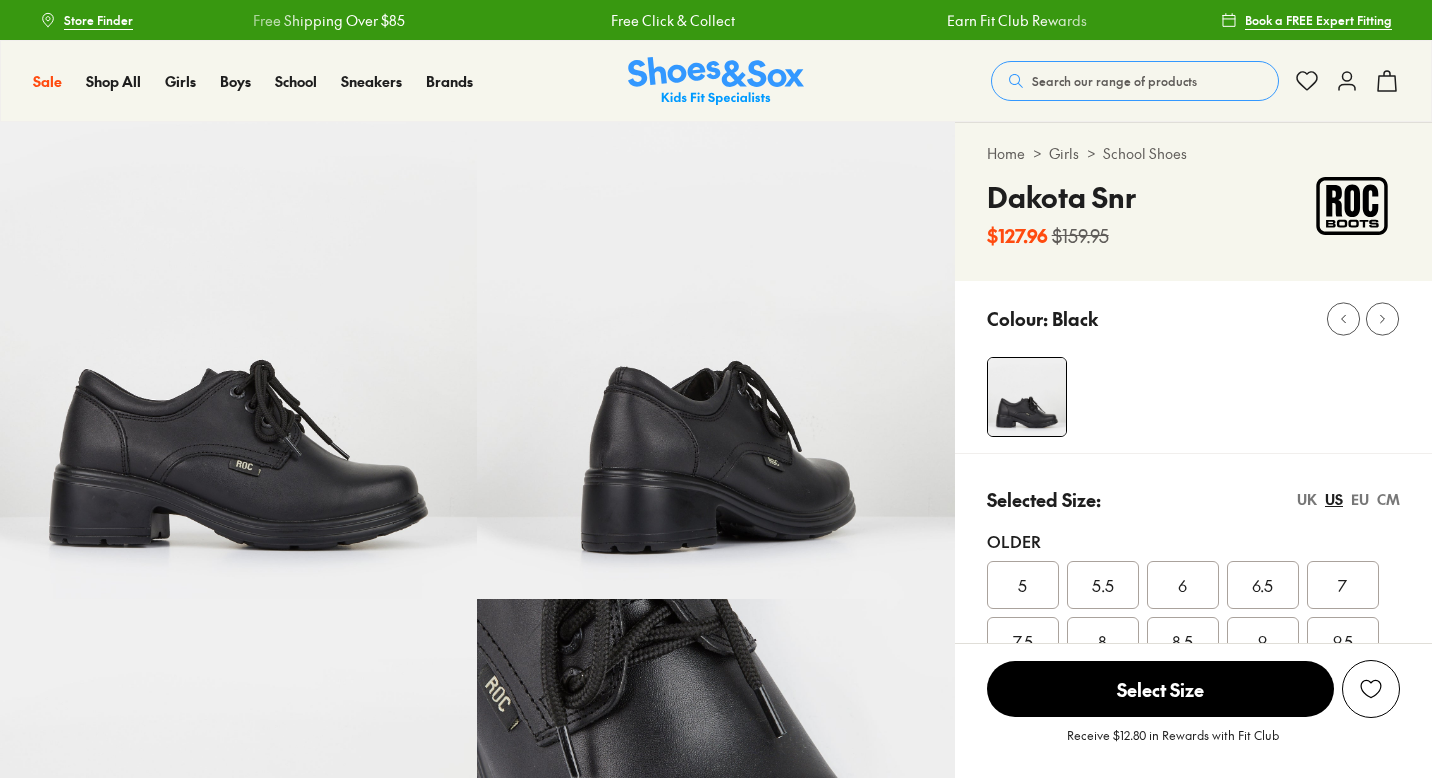 scroll, scrollTop: 0, scrollLeft: 0, axis: both 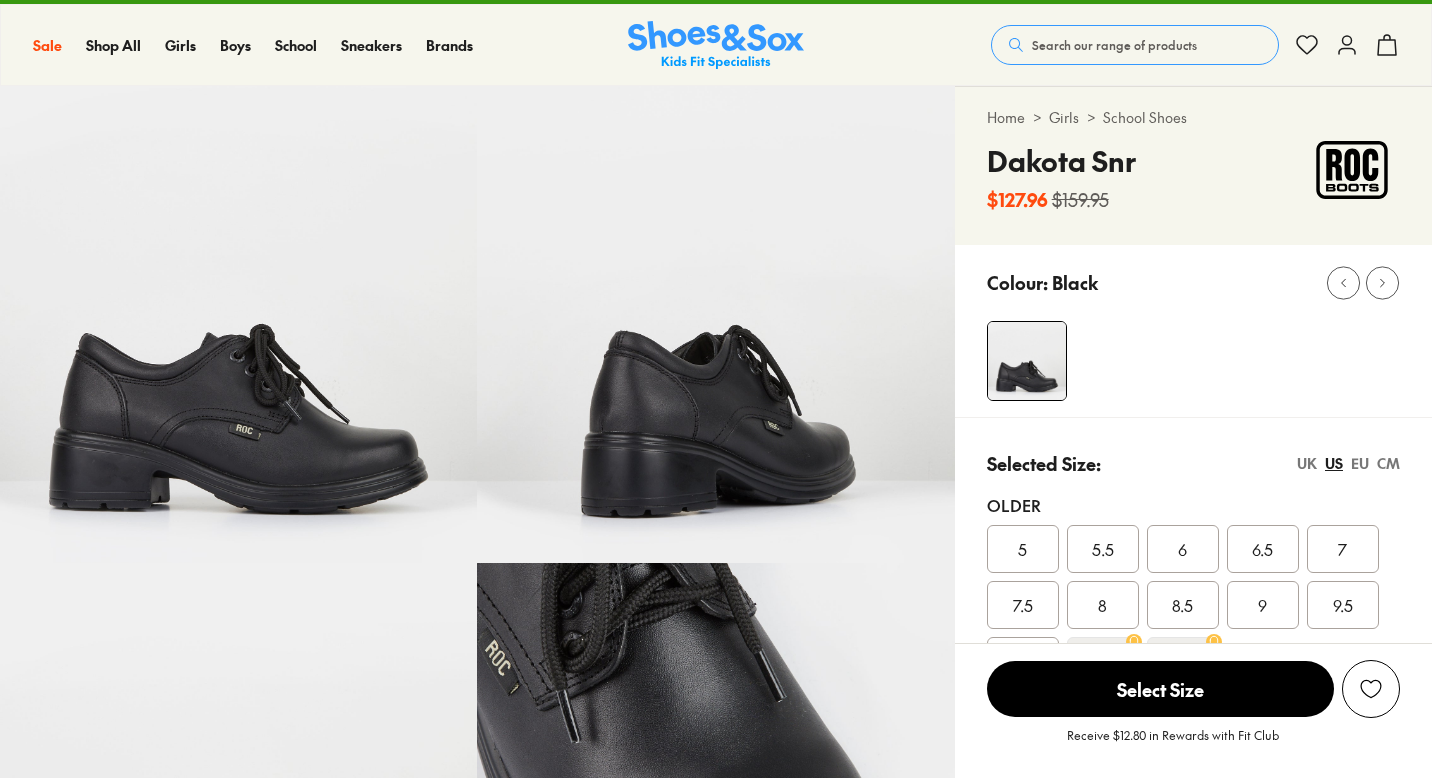 select on "*" 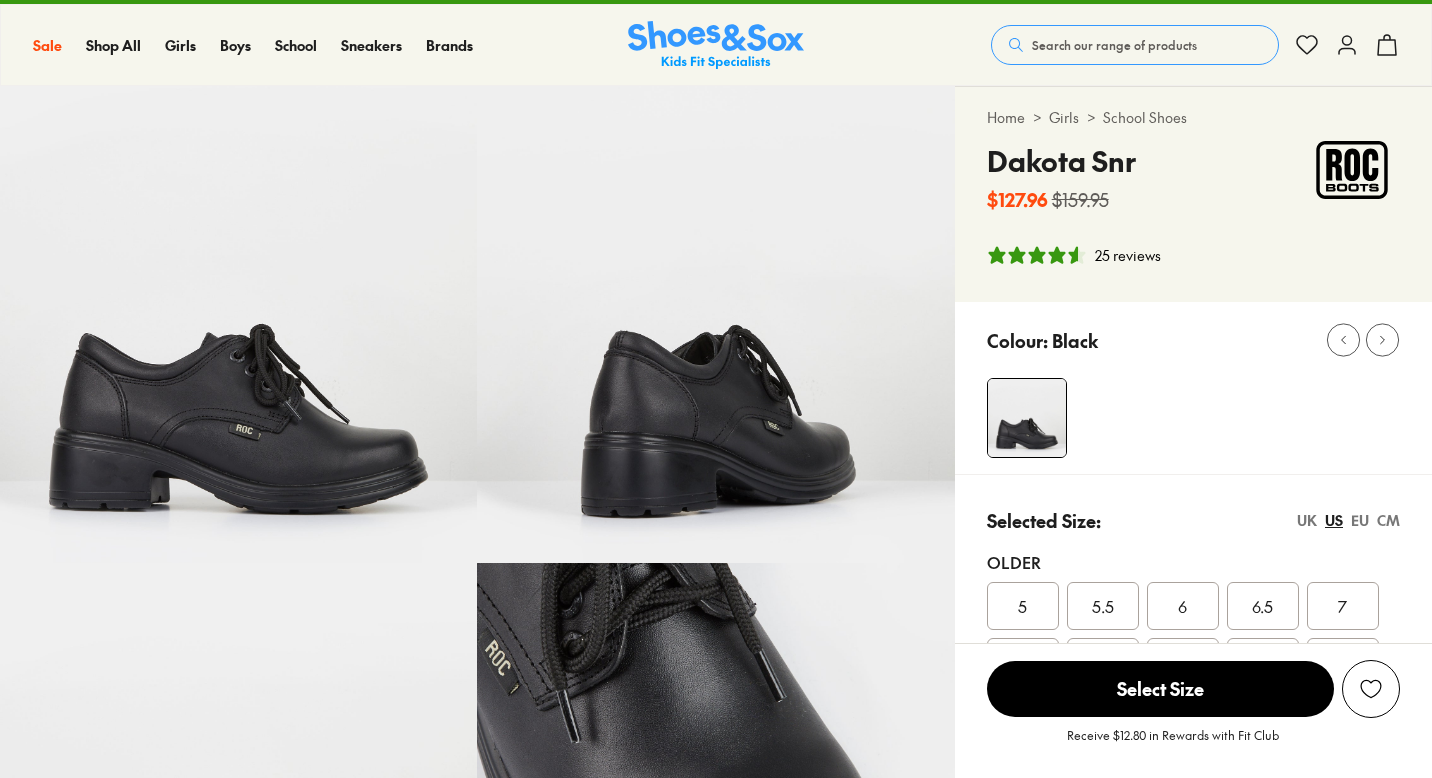 scroll, scrollTop: 54, scrollLeft: 0, axis: vertical 